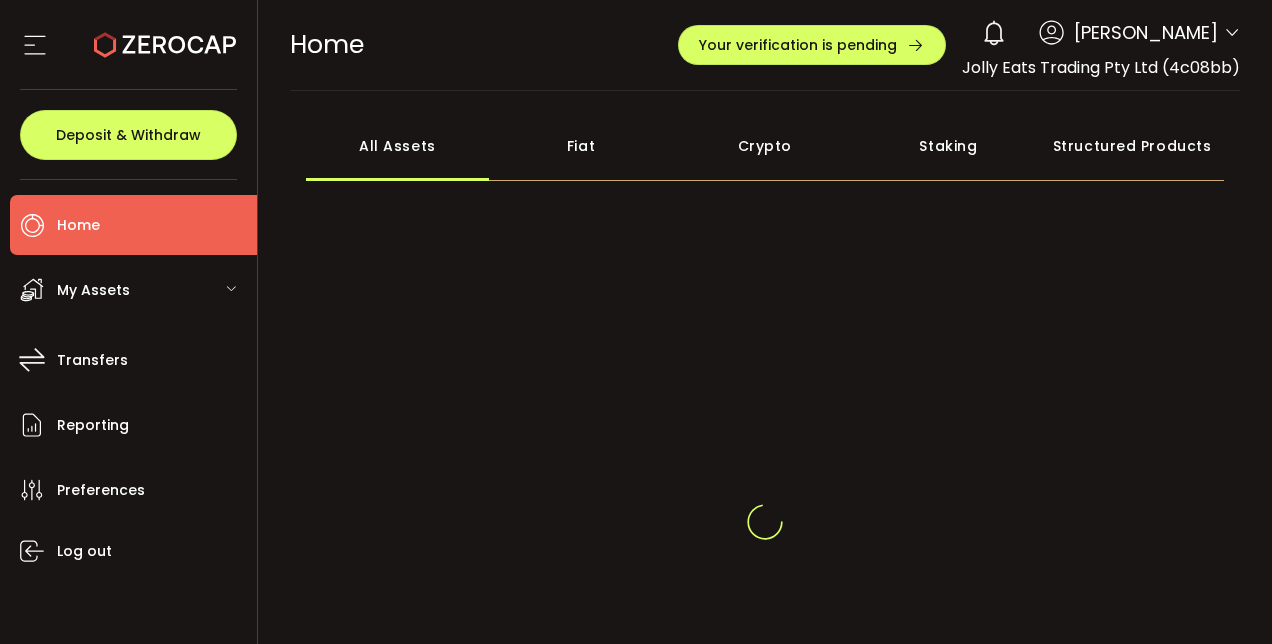 scroll, scrollTop: 0, scrollLeft: 0, axis: both 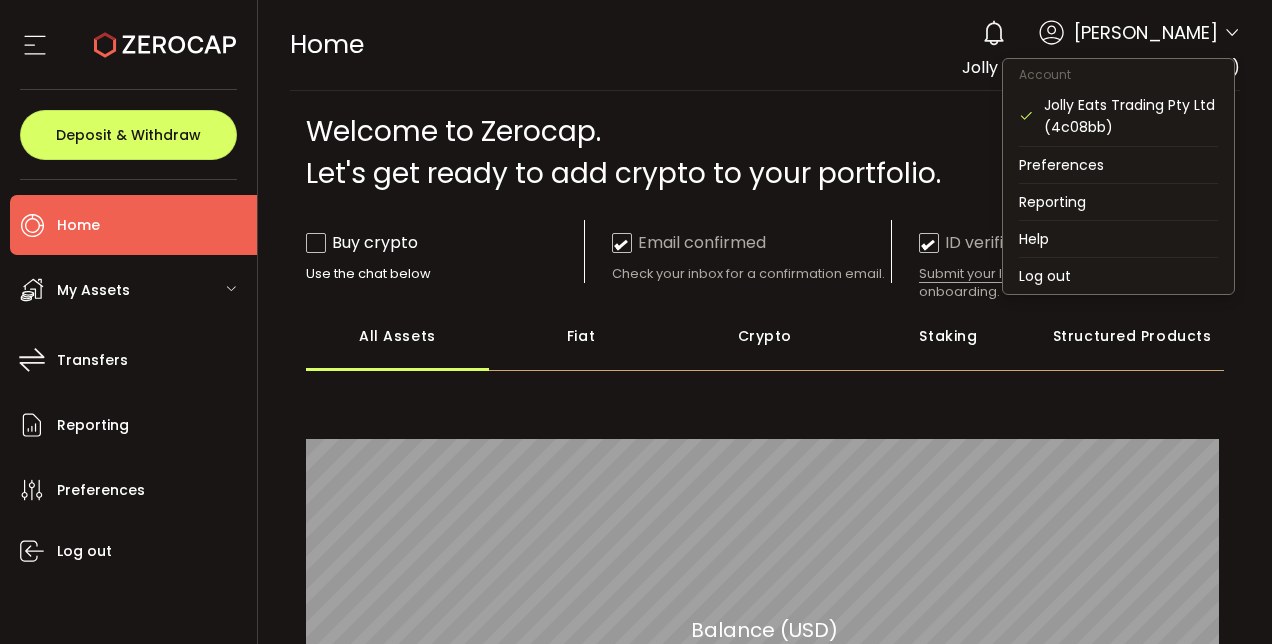 click at bounding box center [1232, 33] 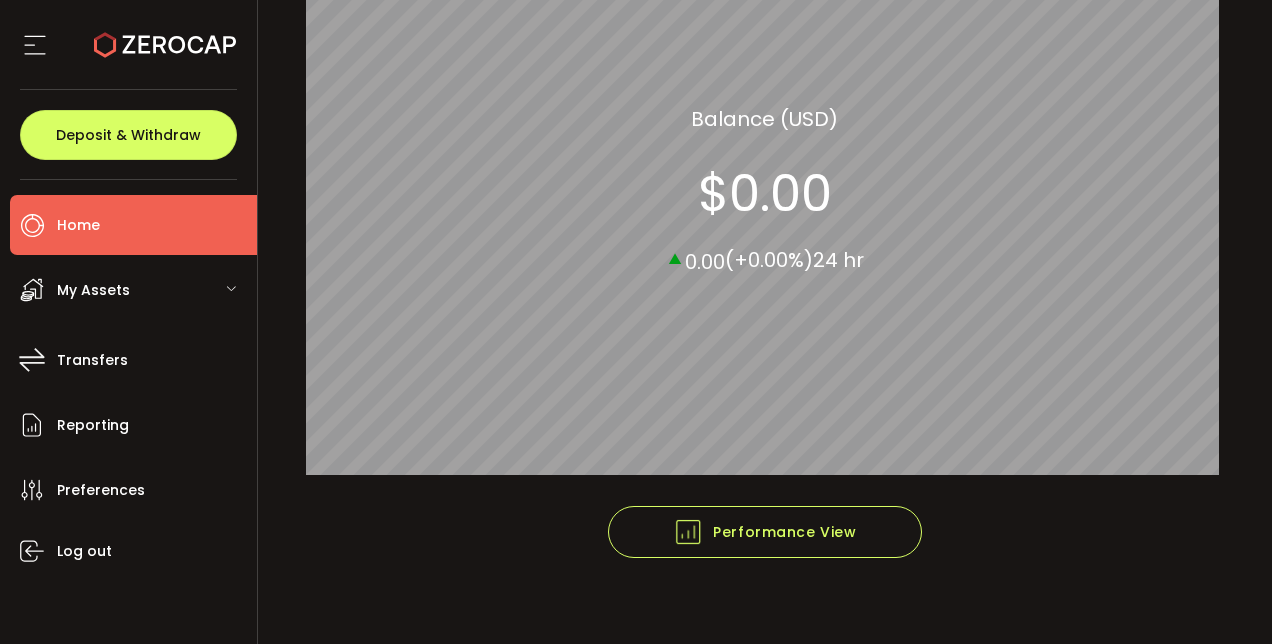 scroll, scrollTop: 352, scrollLeft: 0, axis: vertical 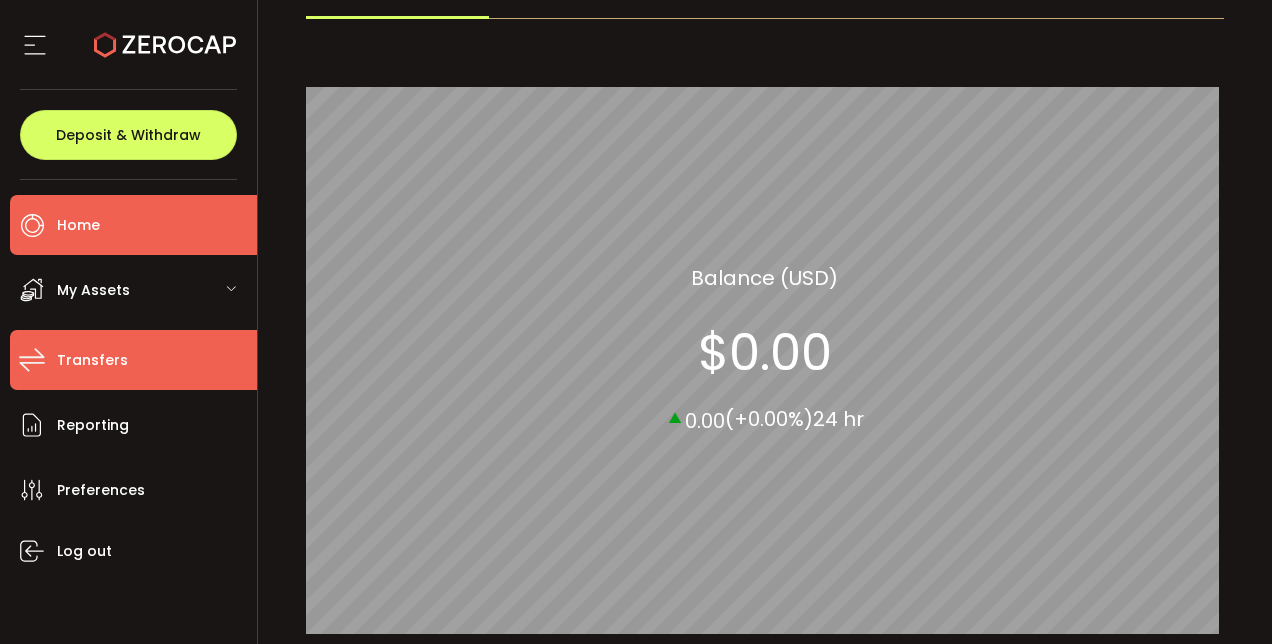 click on "Transfers" at bounding box center [92, 360] 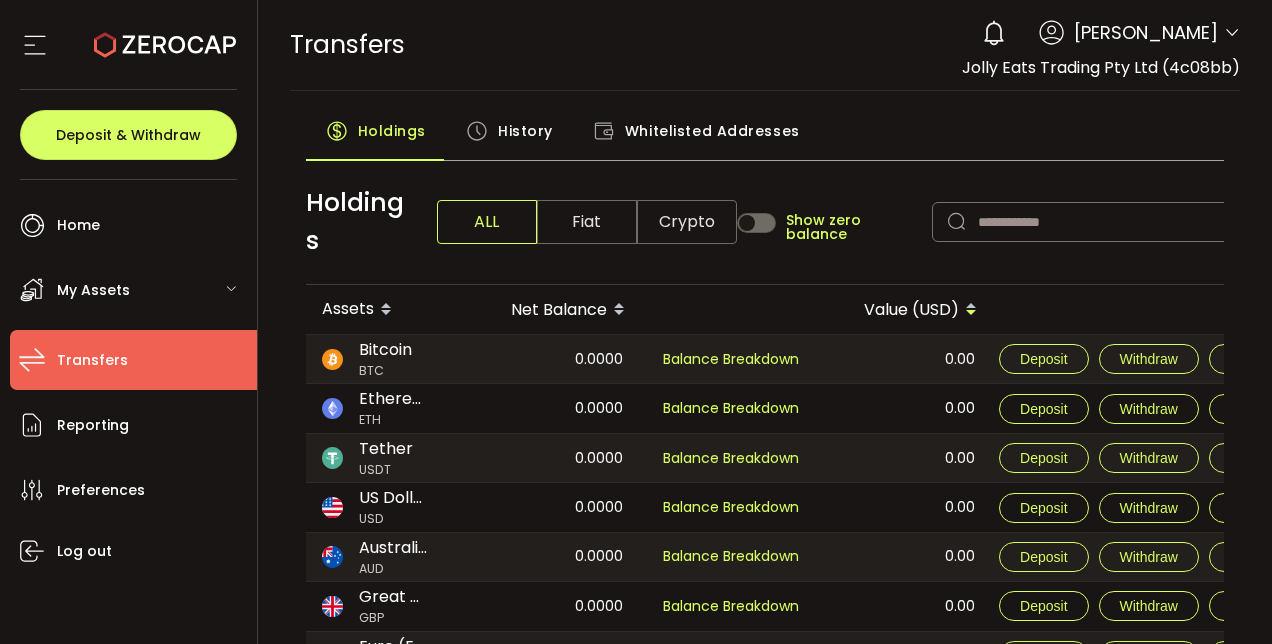 scroll, scrollTop: 0, scrollLeft: 61, axis: horizontal 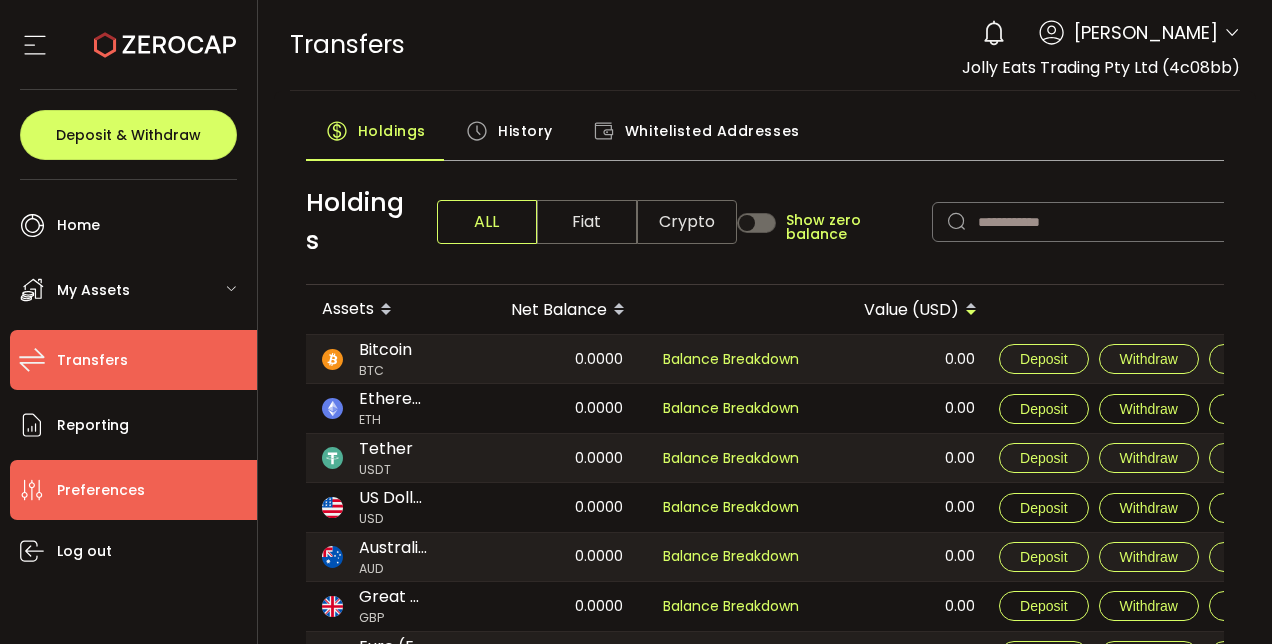 click on "Preferences" at bounding box center (101, 490) 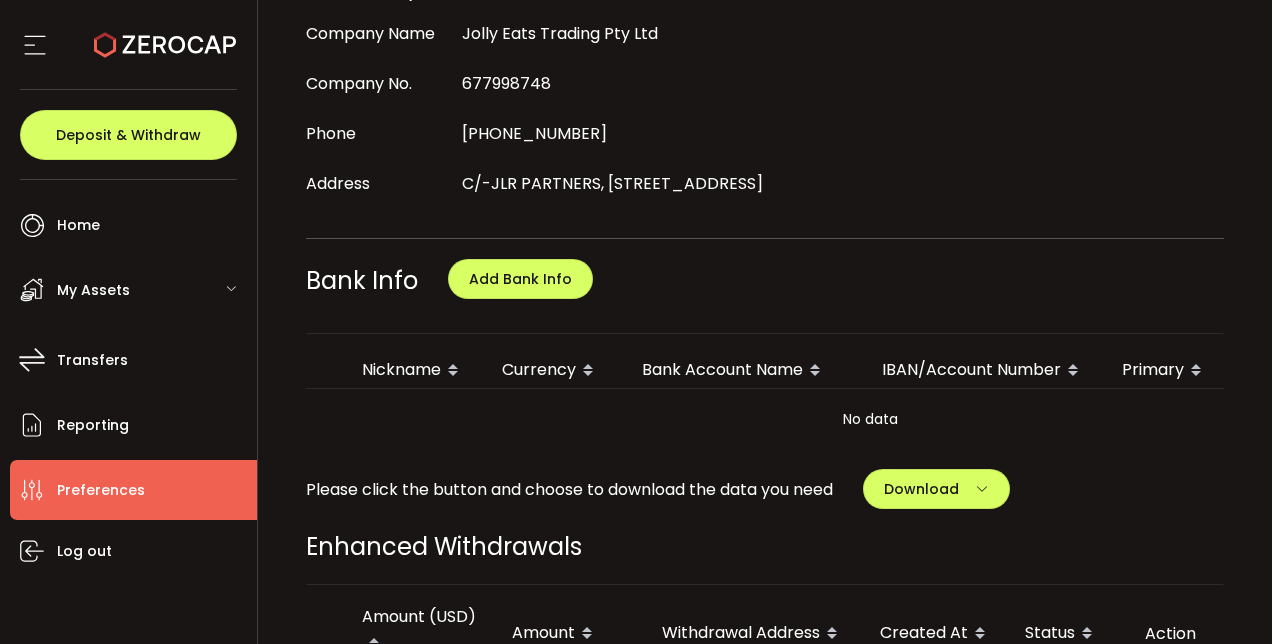 scroll, scrollTop: 785, scrollLeft: 0, axis: vertical 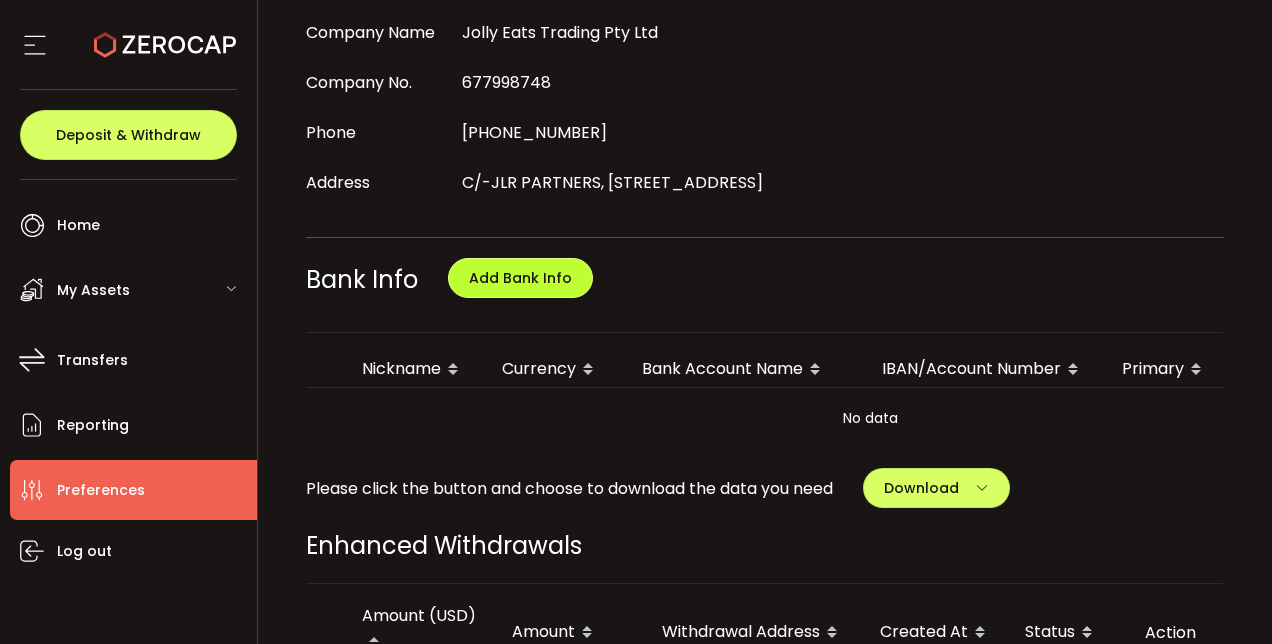 click on "Add Bank Info" at bounding box center (520, 278) 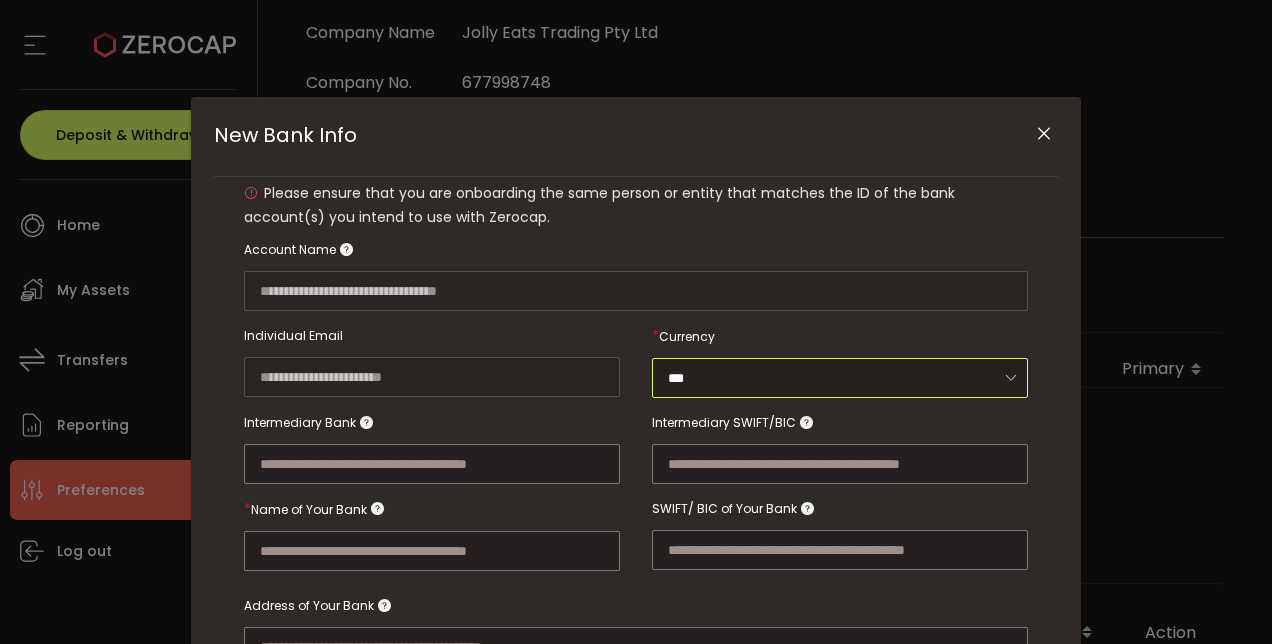 click on "***" at bounding box center [840, 378] 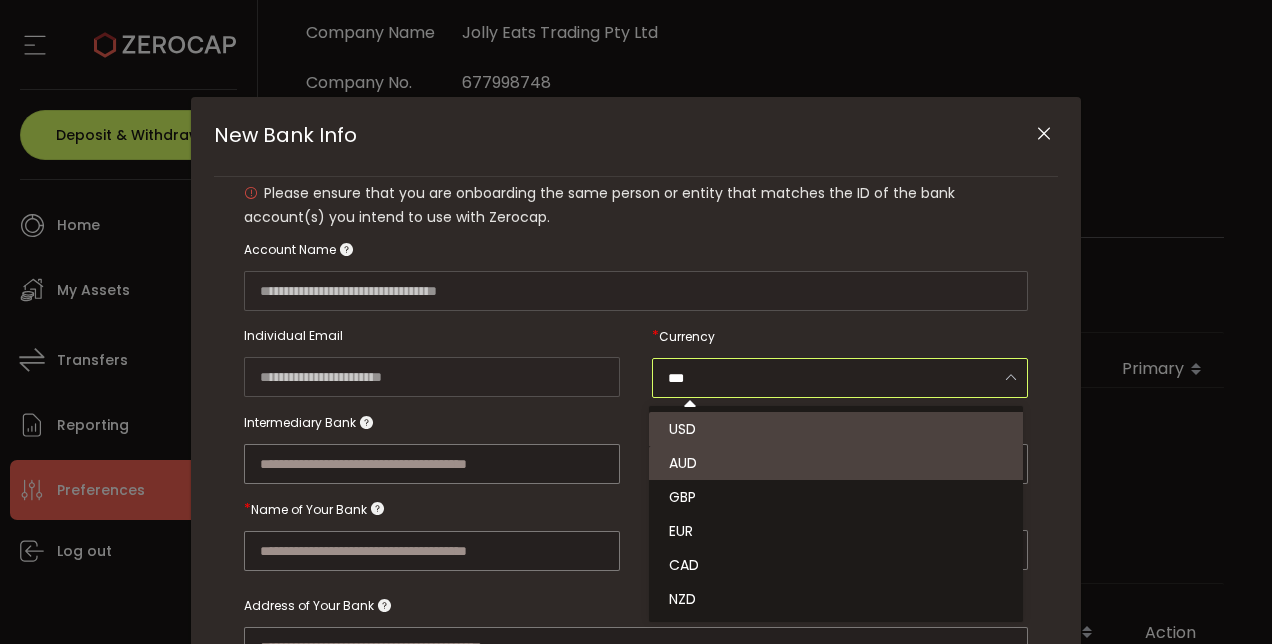 click on "AUD" at bounding box center [839, 463] 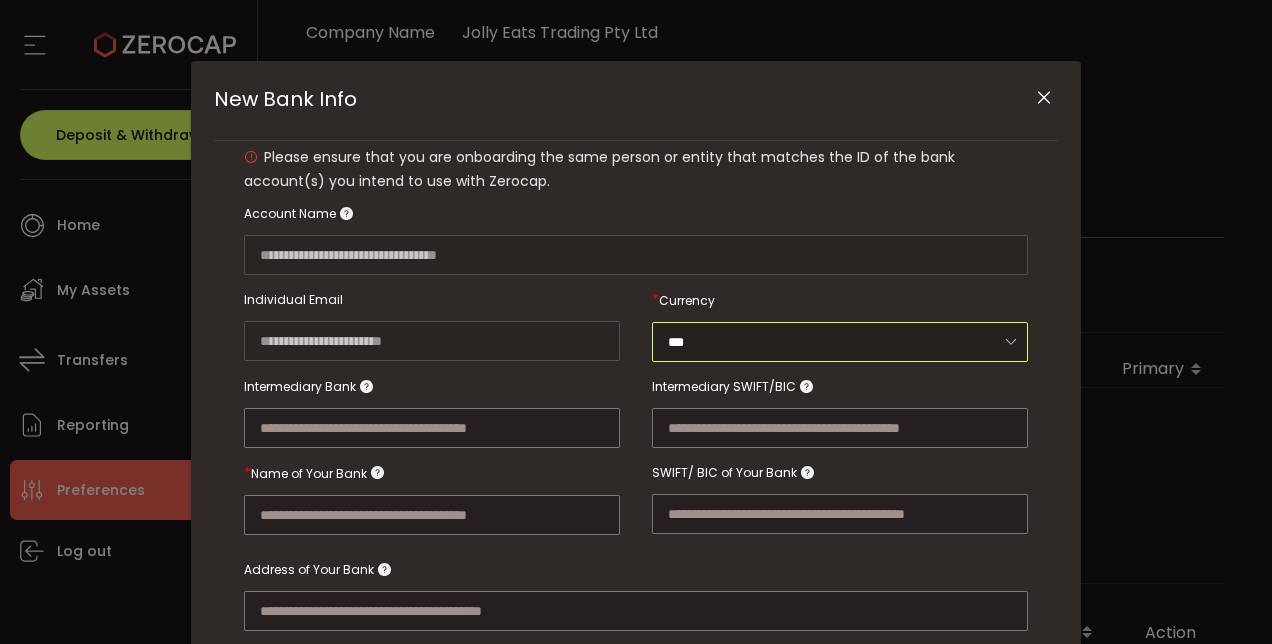 scroll, scrollTop: 140, scrollLeft: 0, axis: vertical 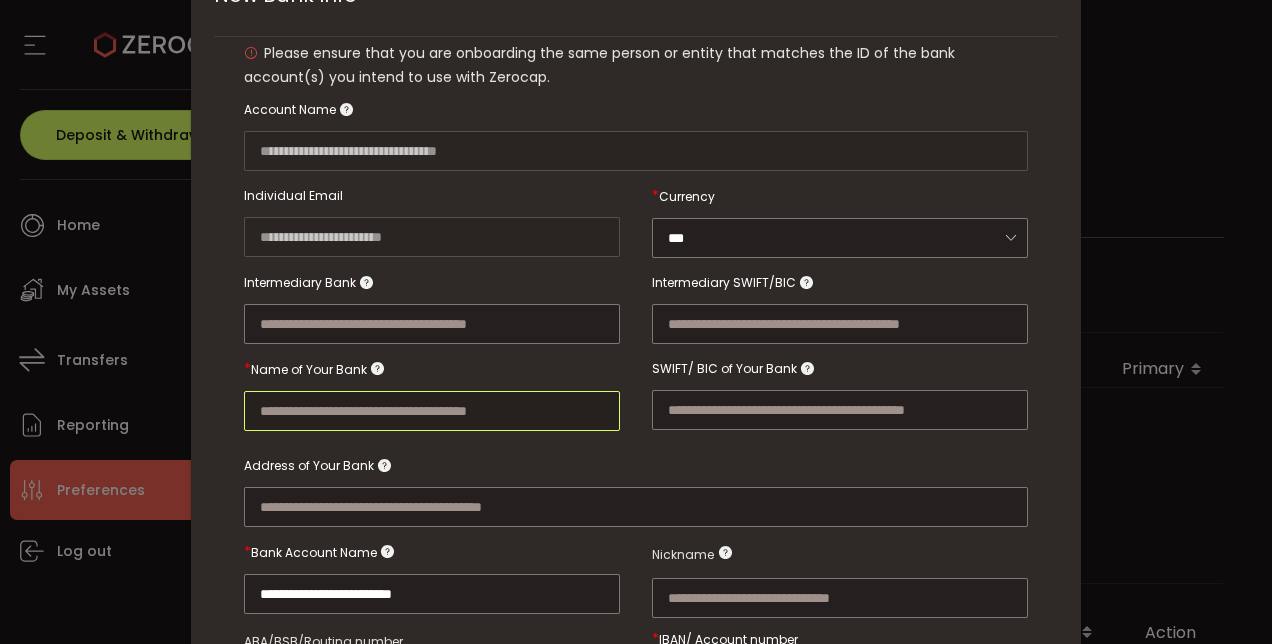 click at bounding box center (432, 411) 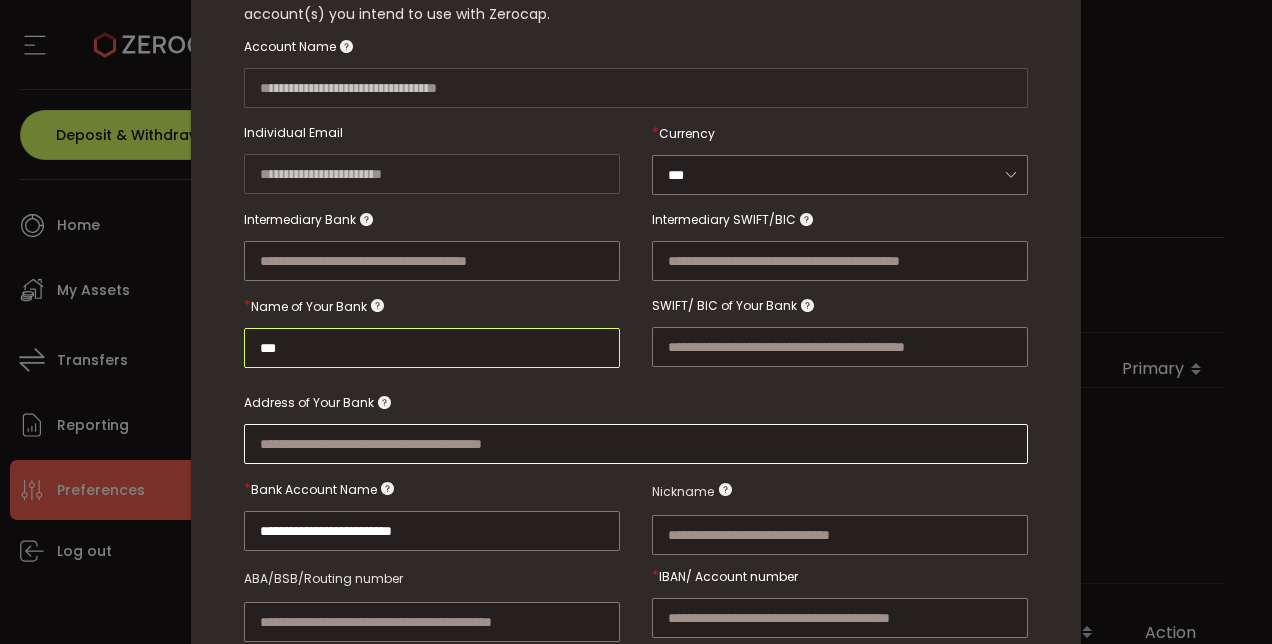 scroll, scrollTop: 301, scrollLeft: 0, axis: vertical 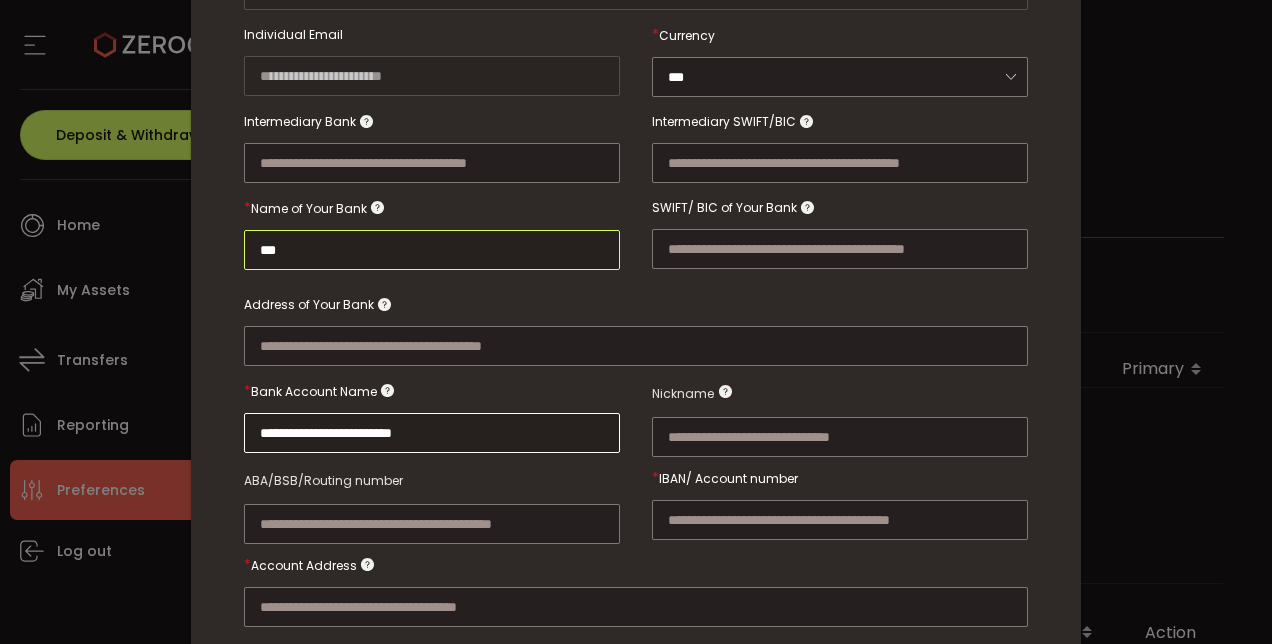 type on "***" 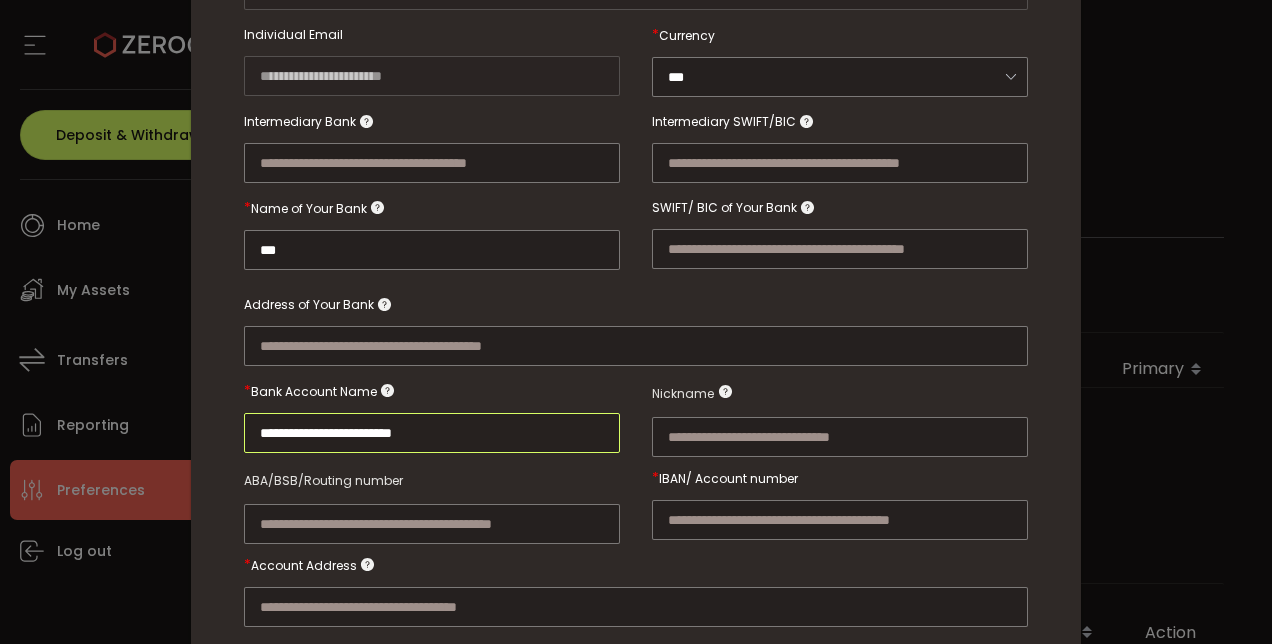 drag, startPoint x: 426, startPoint y: 426, endPoint x: 374, endPoint y: 424, distance: 52.03845 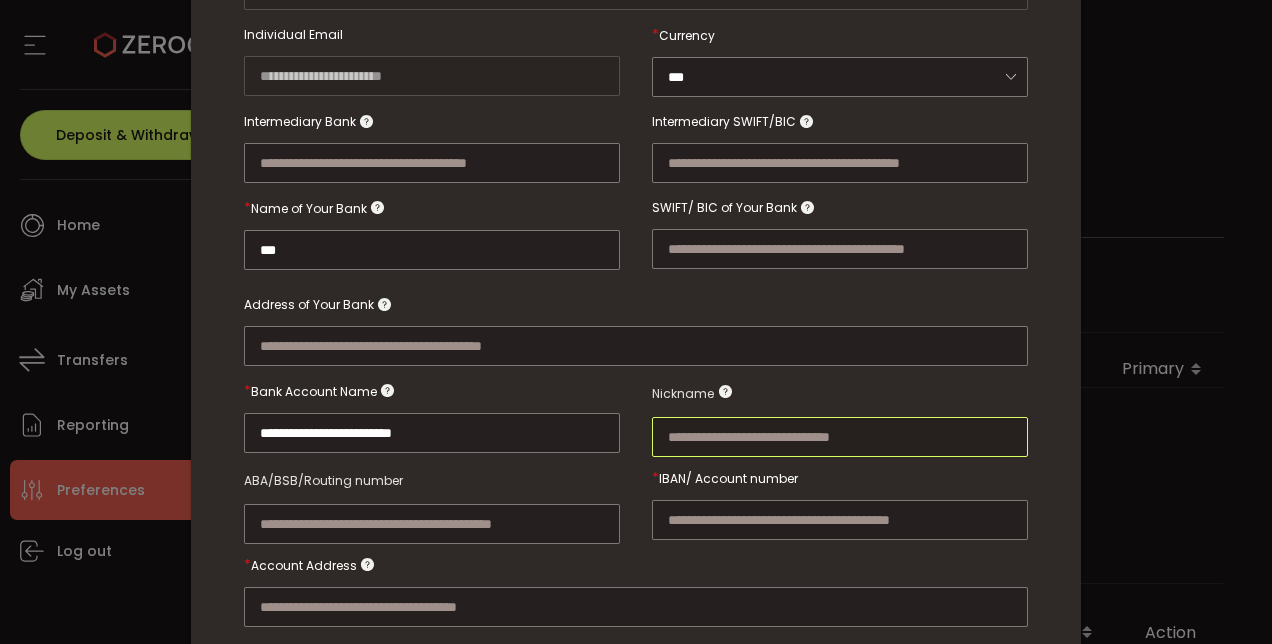 click at bounding box center [840, 437] 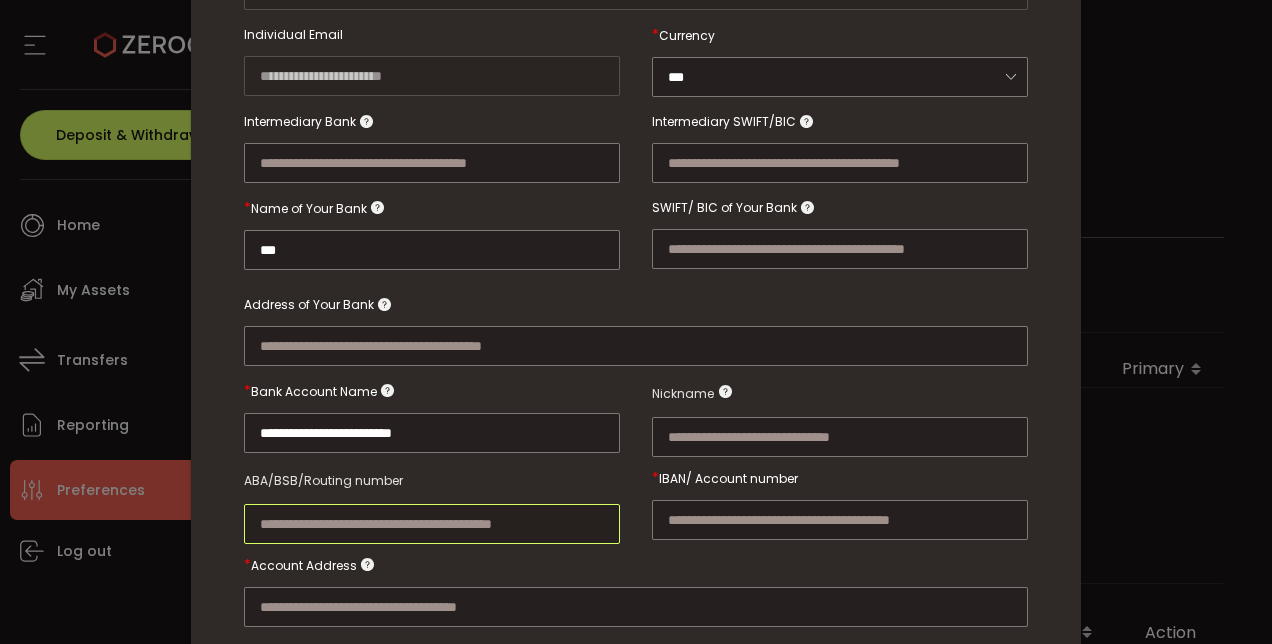 click at bounding box center (432, 524) 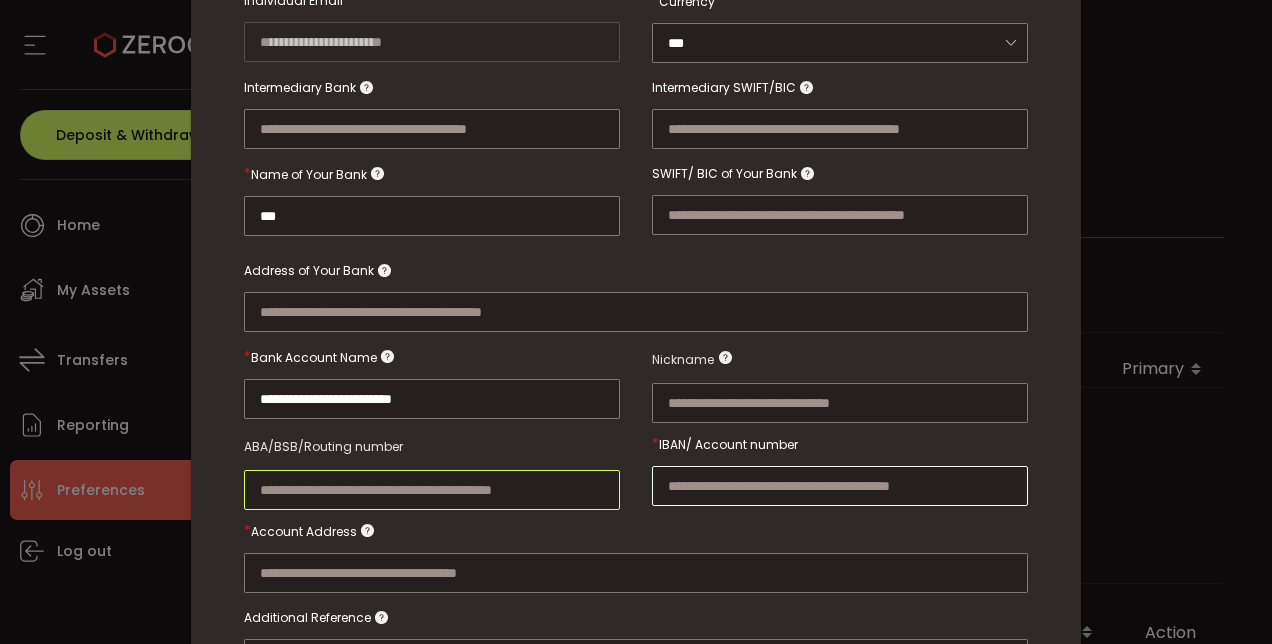 scroll, scrollTop: 336, scrollLeft: 0, axis: vertical 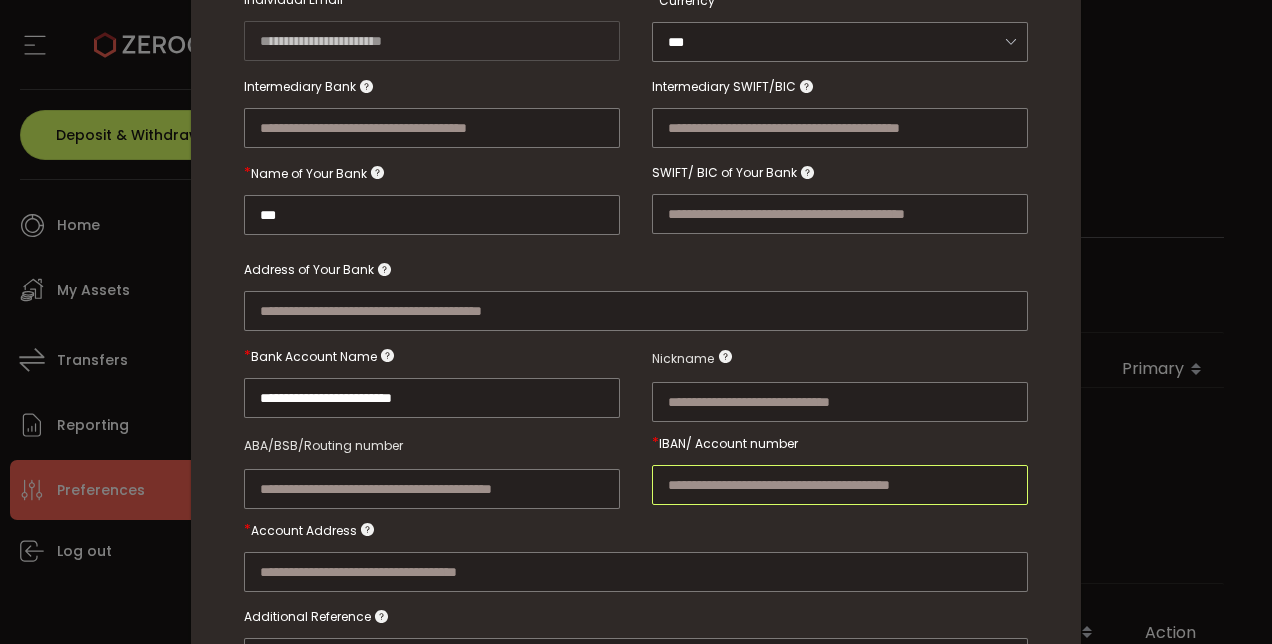 click at bounding box center [840, 485] 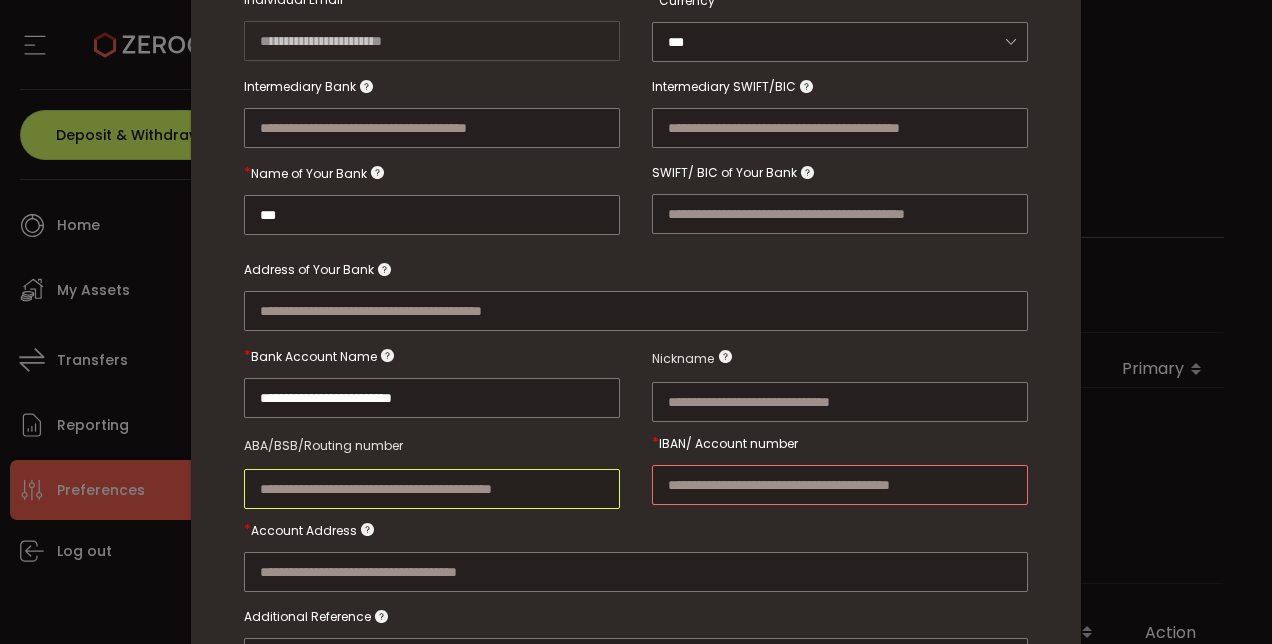 click at bounding box center (432, 489) 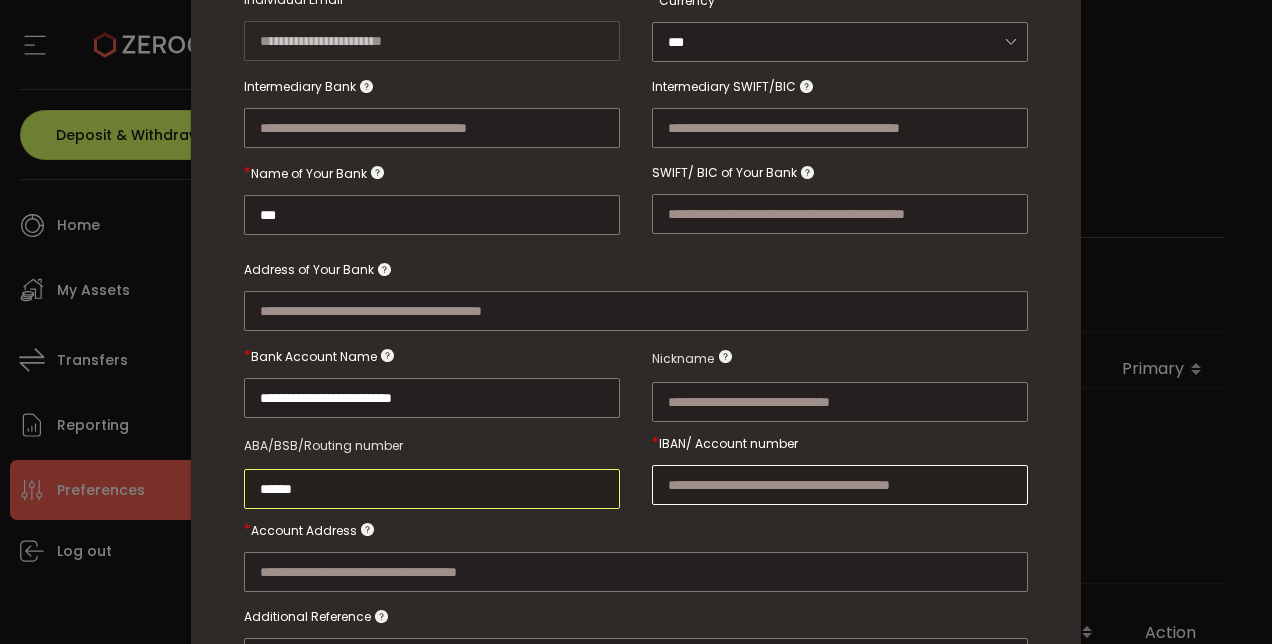 type on "******" 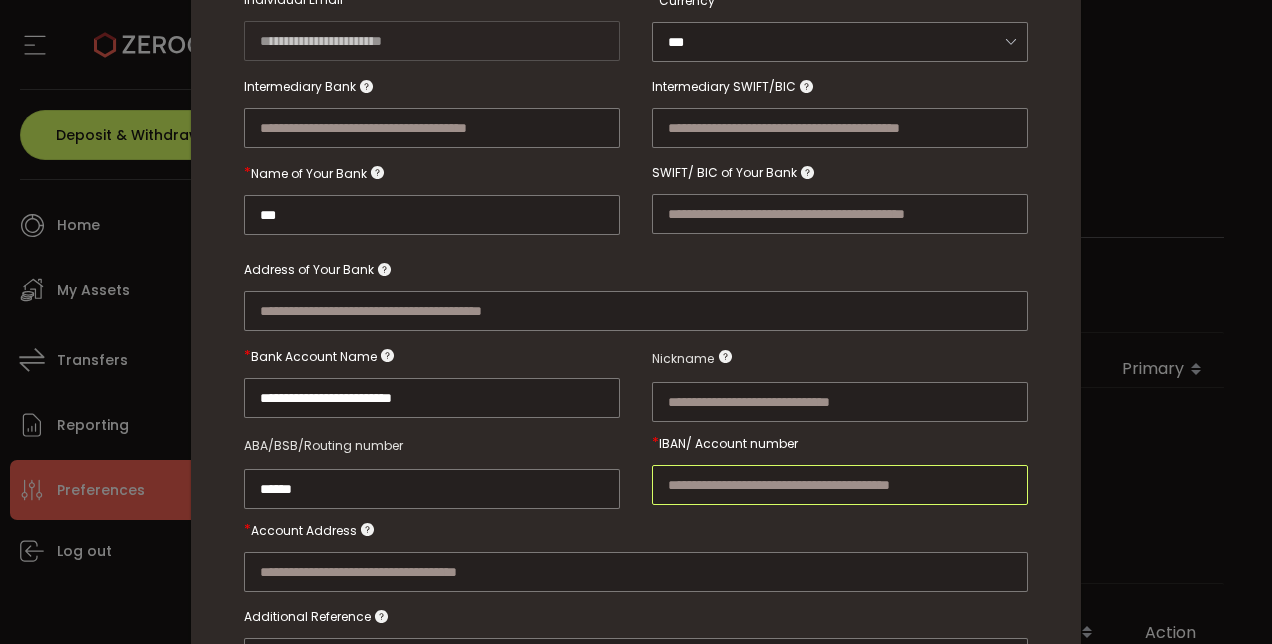 click at bounding box center [840, 485] 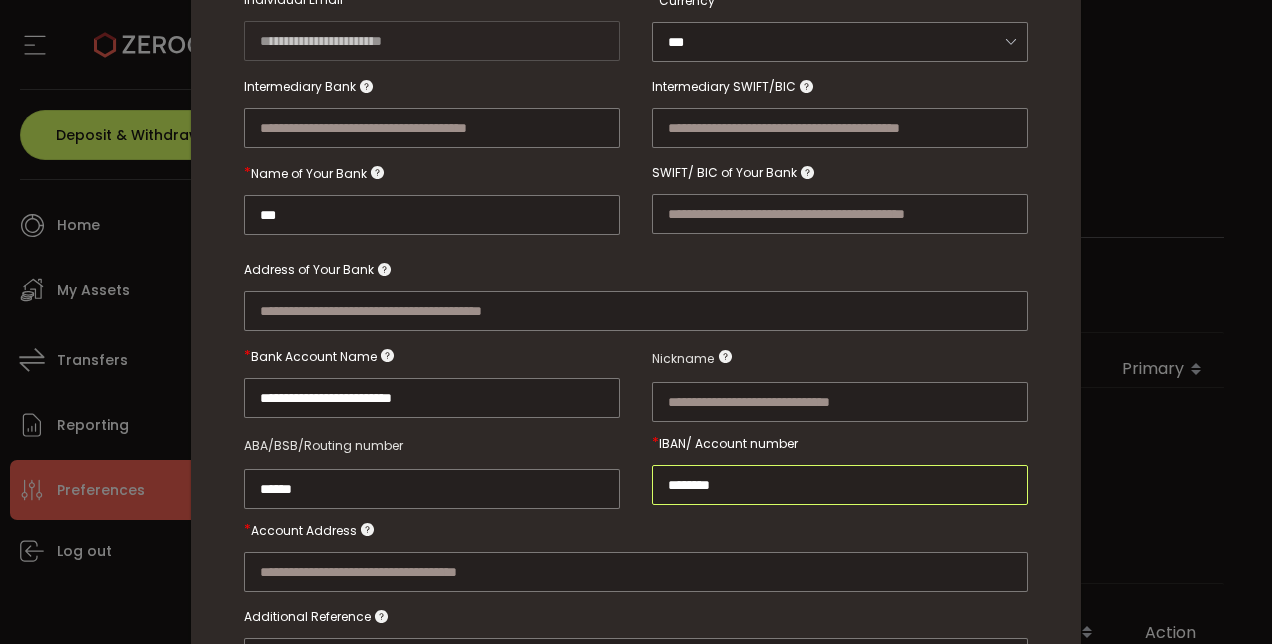 type on "********" 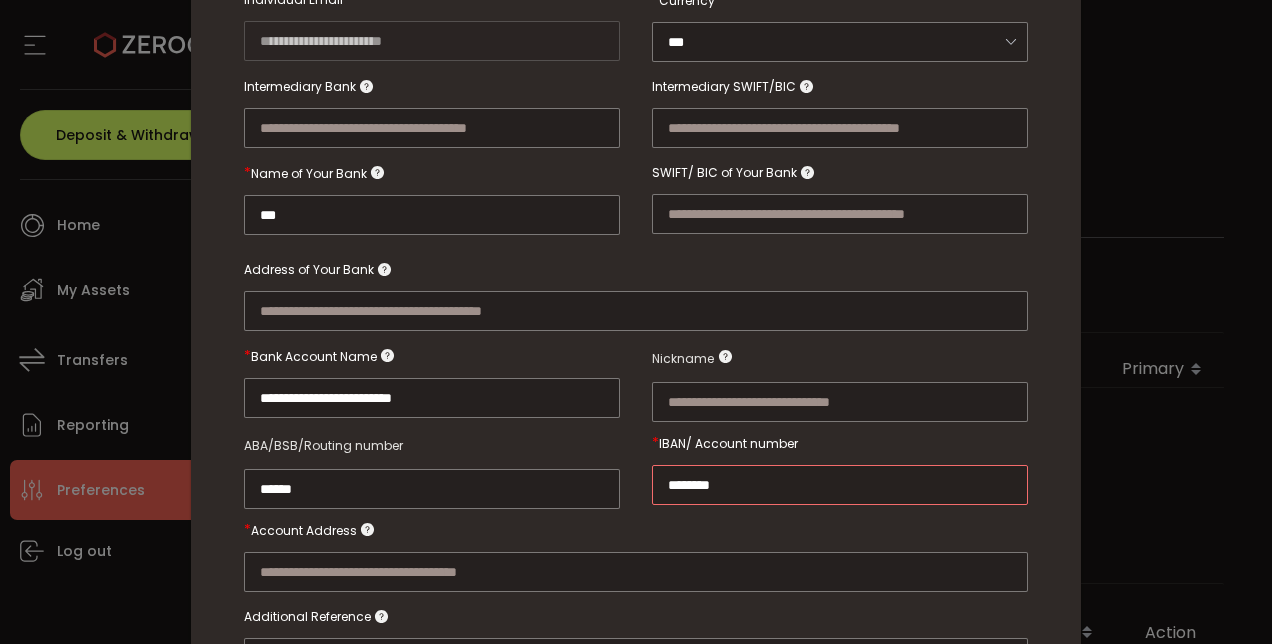 click at bounding box center [636, 551] 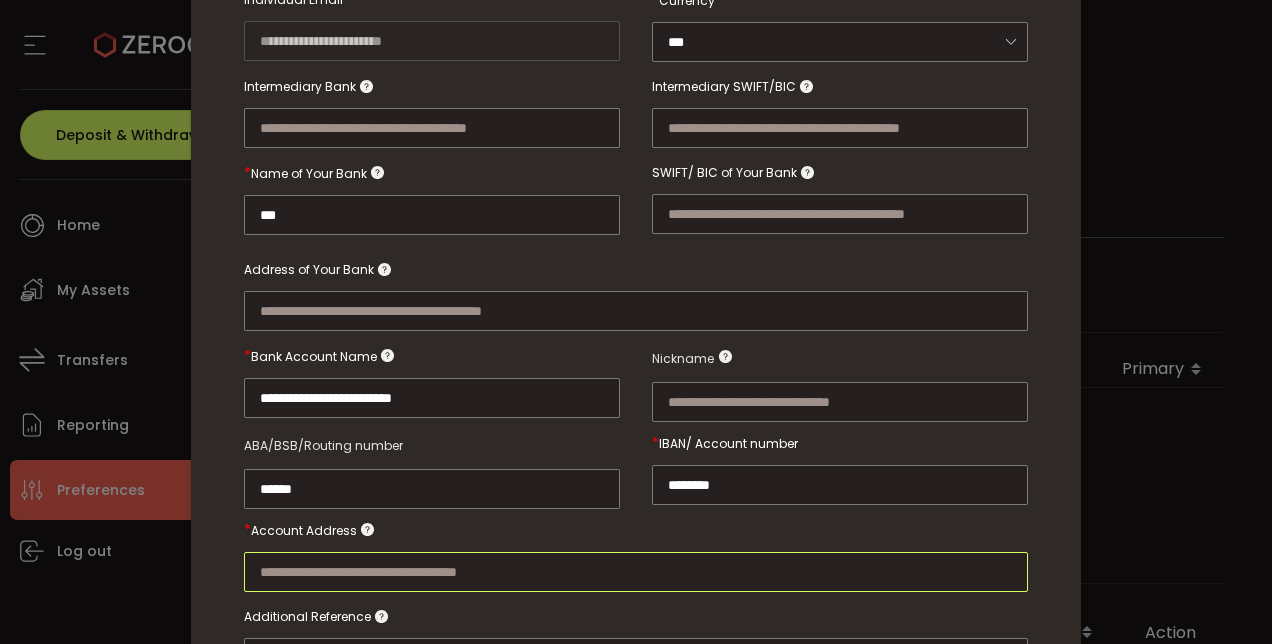 click at bounding box center (636, 572) 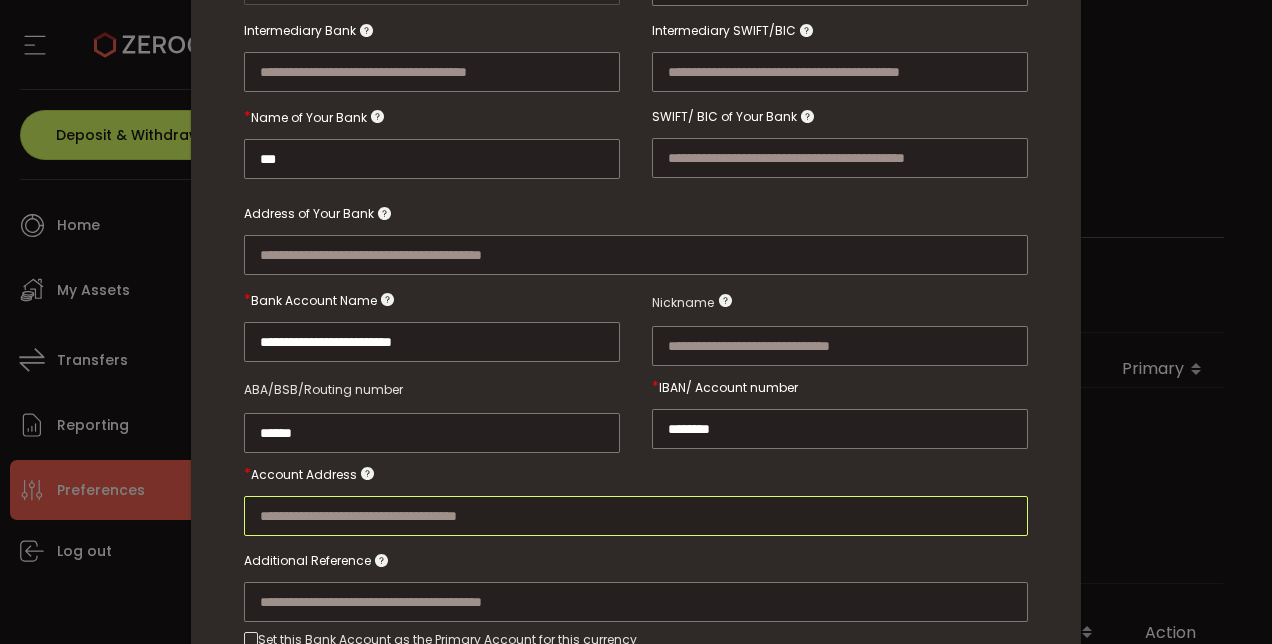 scroll, scrollTop: 393, scrollLeft: 0, axis: vertical 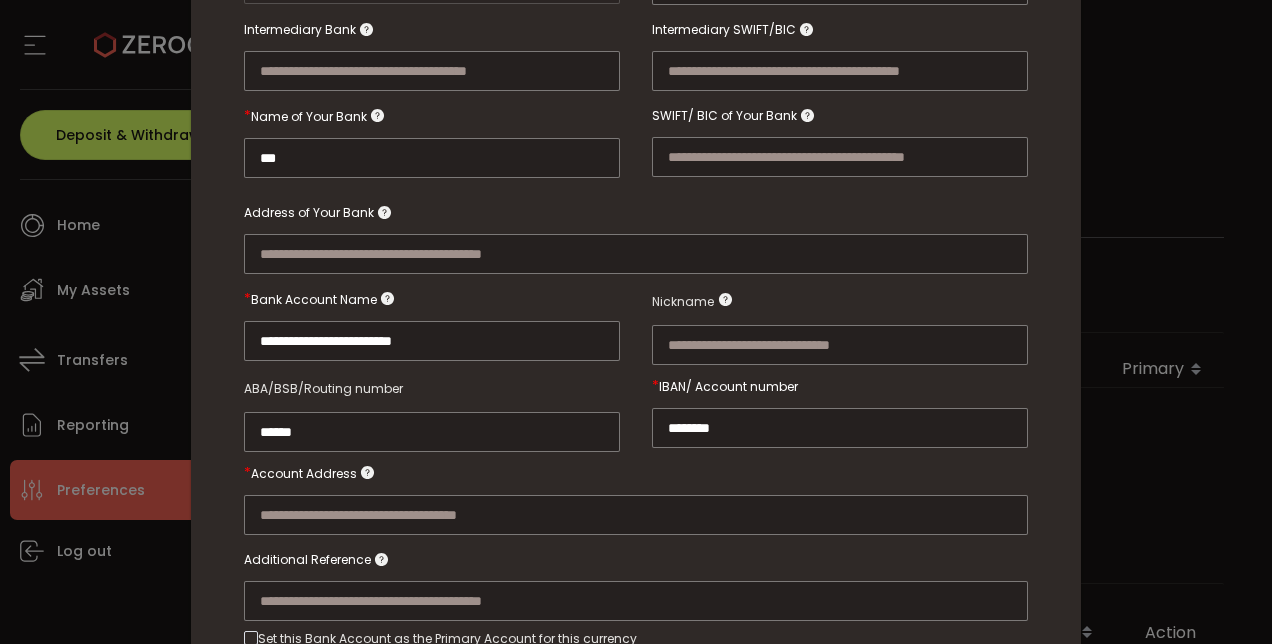 click at bounding box center [636, 580] 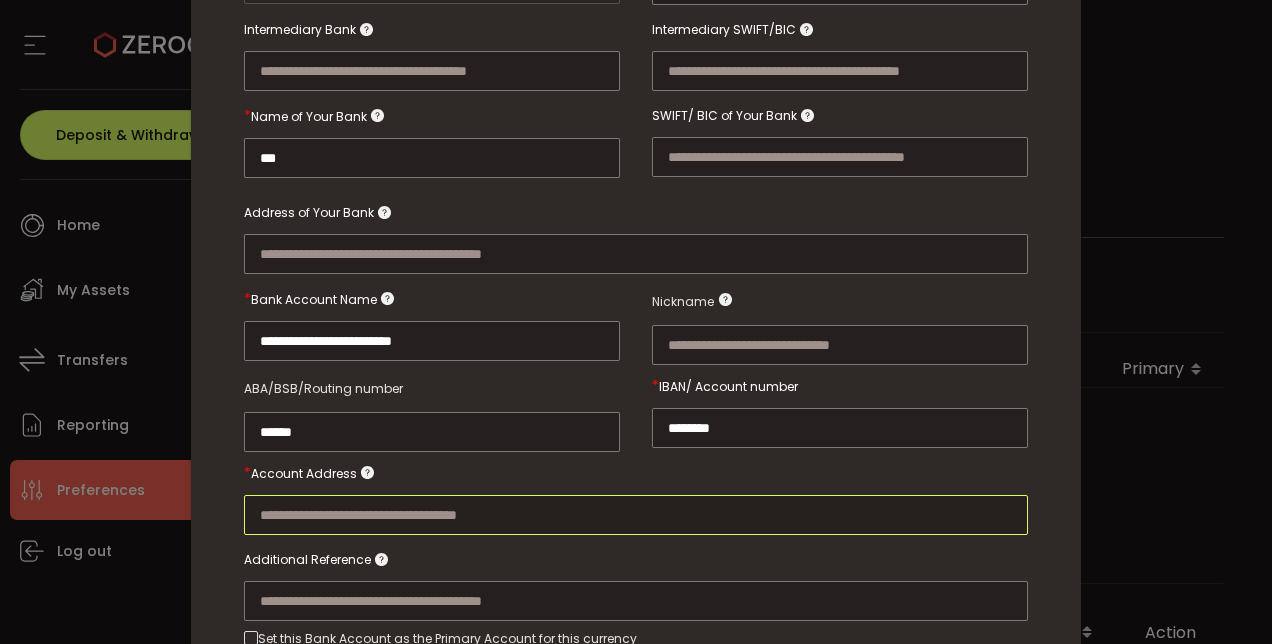 click at bounding box center (636, 515) 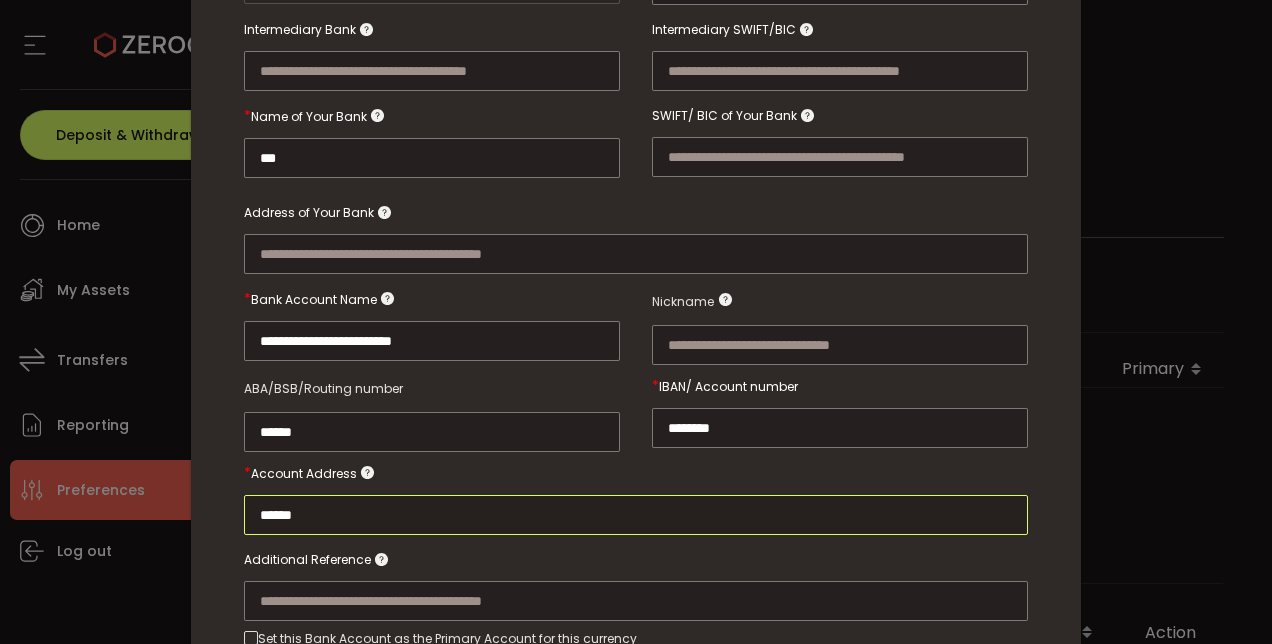 click on "******" at bounding box center (636, 515) 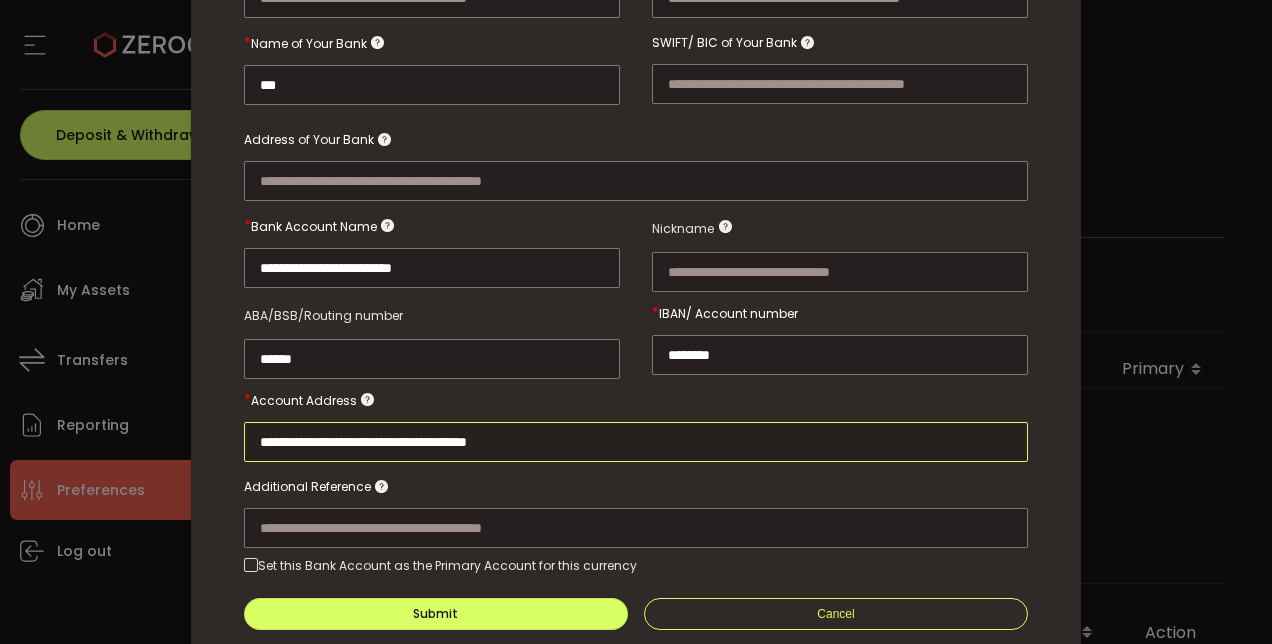 scroll, scrollTop: 535, scrollLeft: 0, axis: vertical 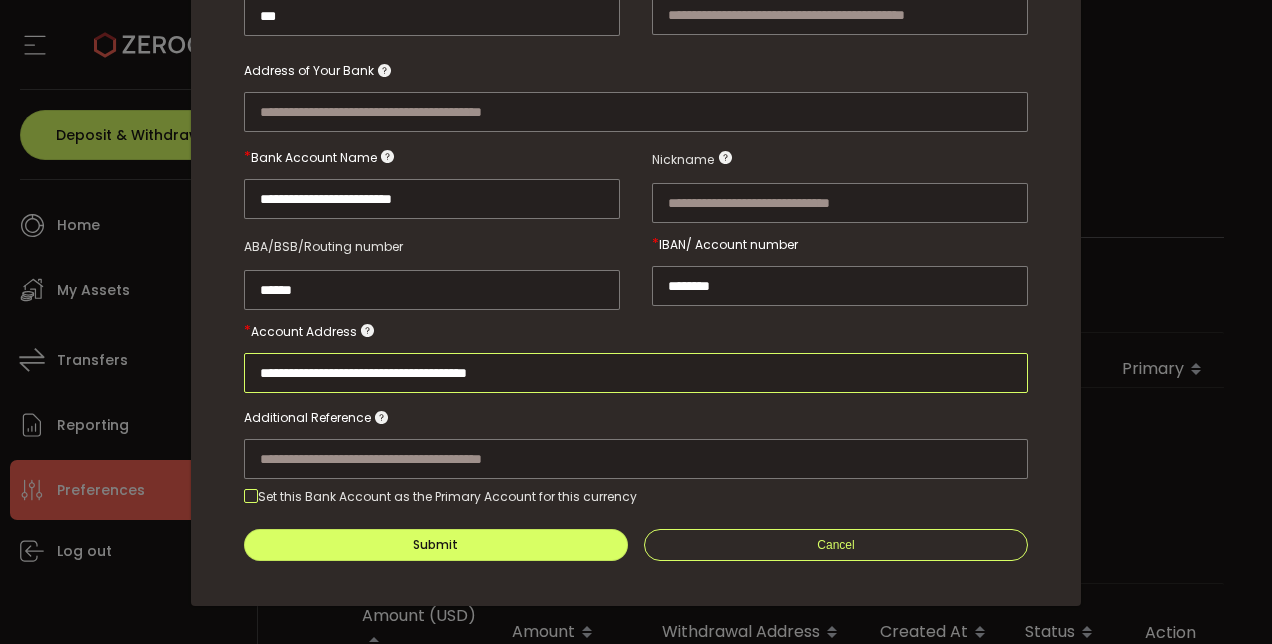 type on "**********" 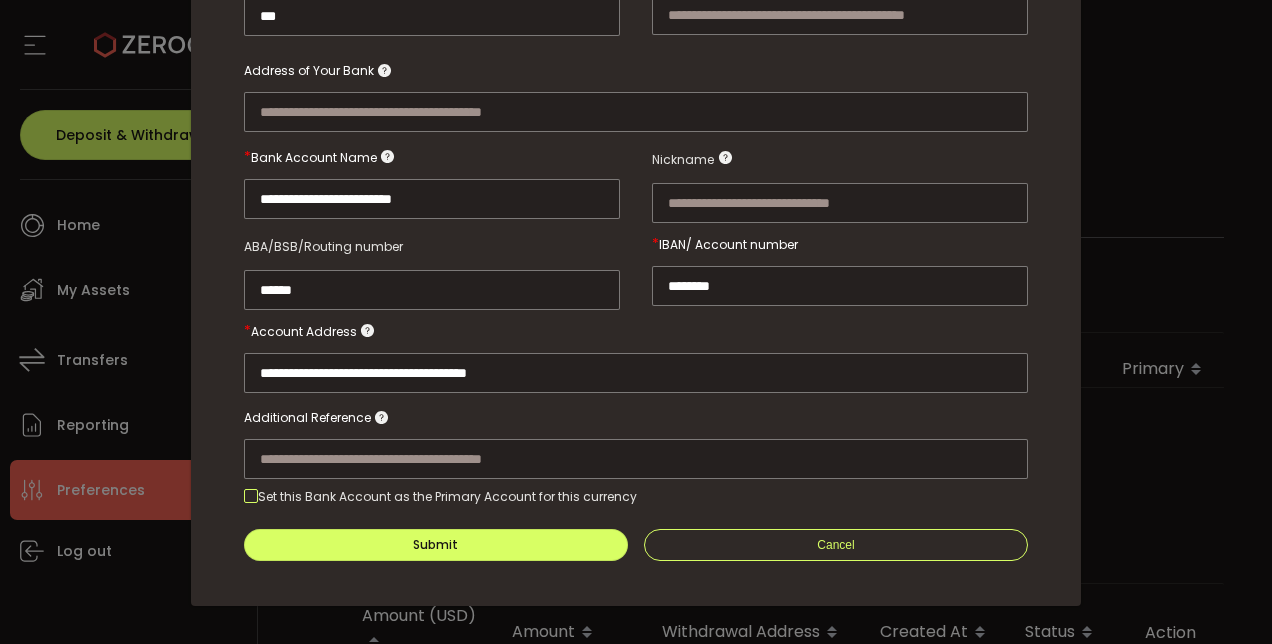 click at bounding box center (251, 496) 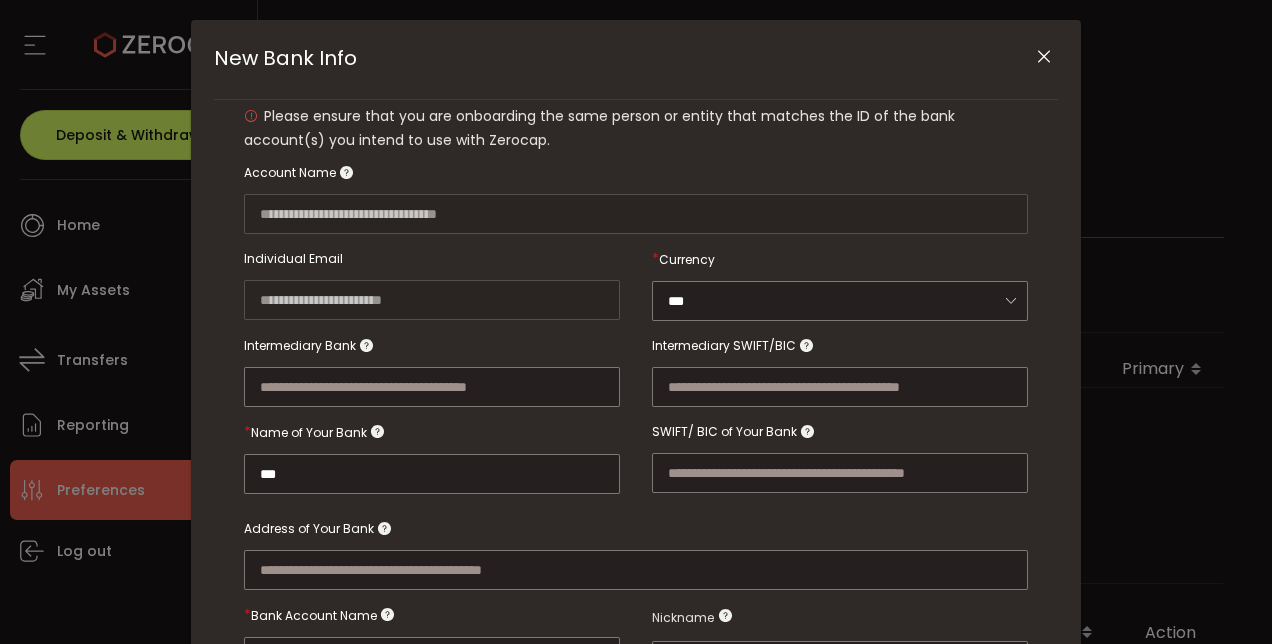 scroll, scrollTop: 74, scrollLeft: 0, axis: vertical 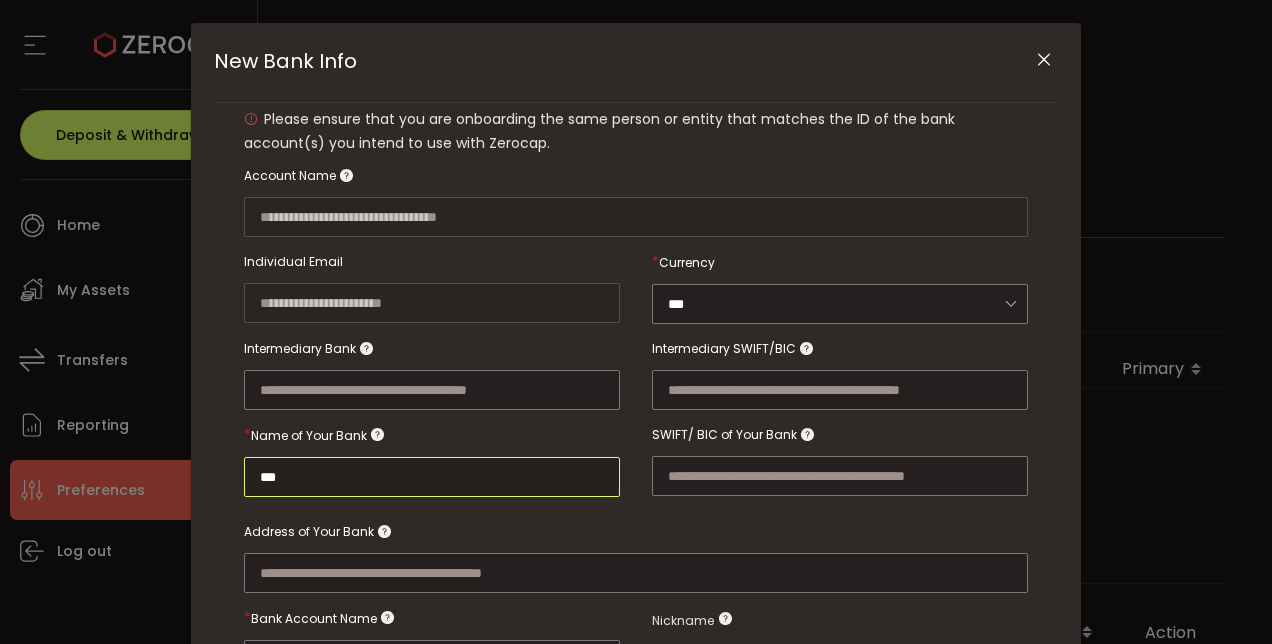 drag, startPoint x: 297, startPoint y: 481, endPoint x: 251, endPoint y: 480, distance: 46.010868 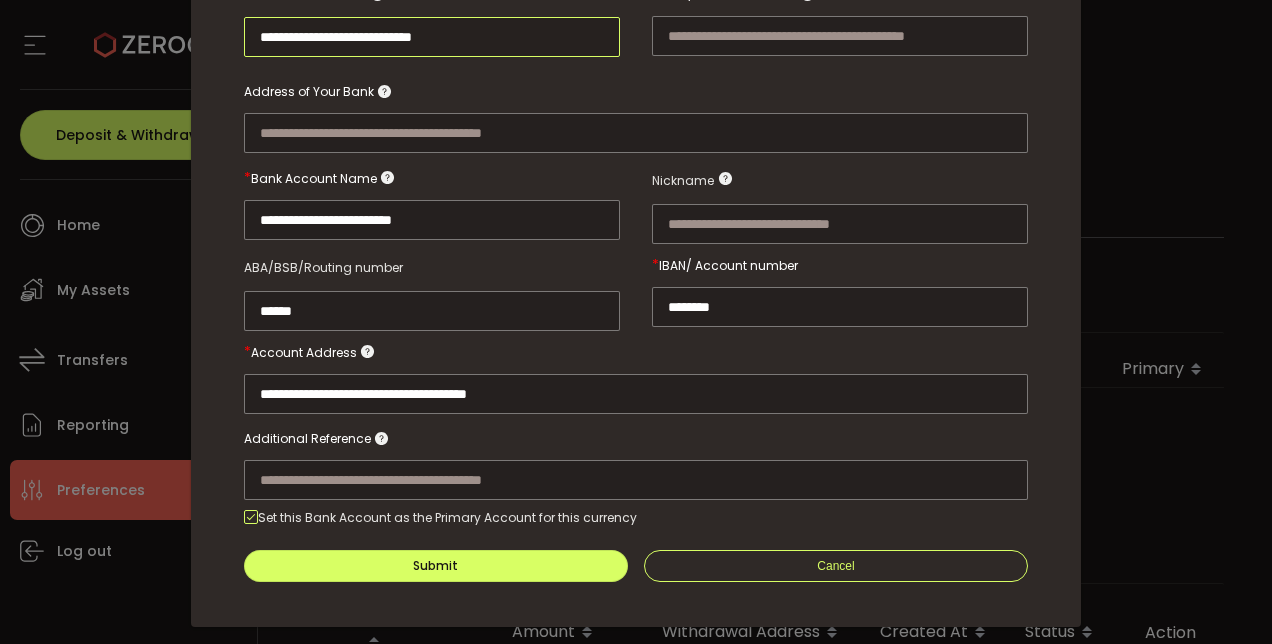 scroll, scrollTop: 535, scrollLeft: 0, axis: vertical 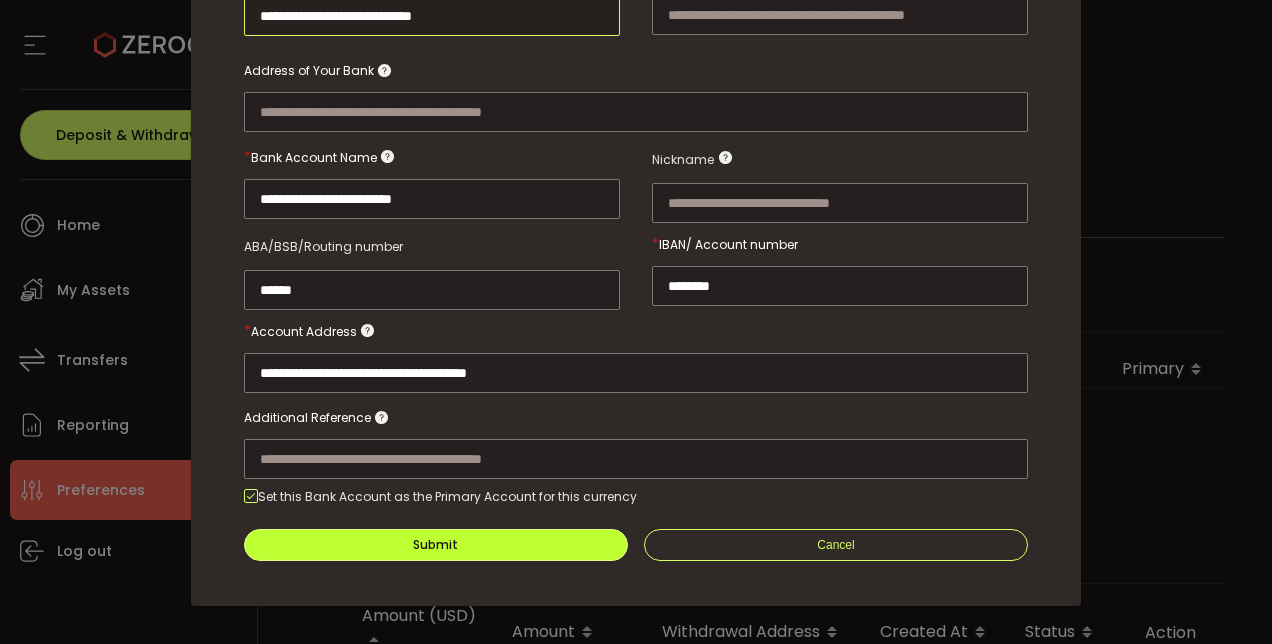 type on "**********" 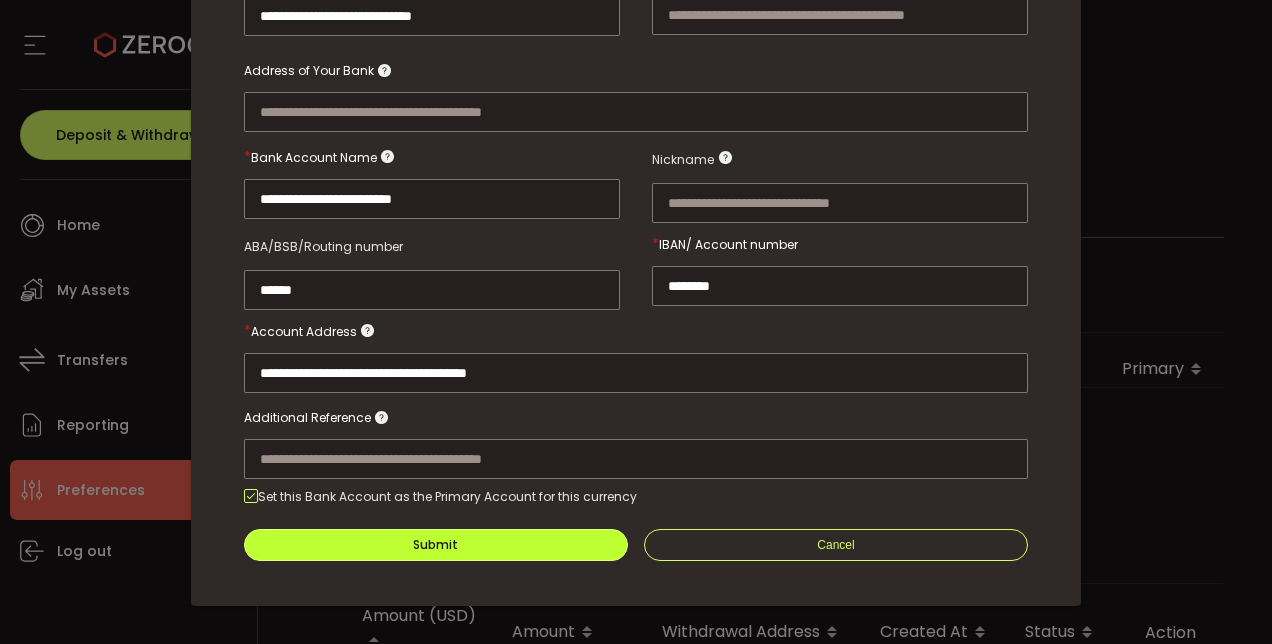 click on "Submit" at bounding box center [435, 545] 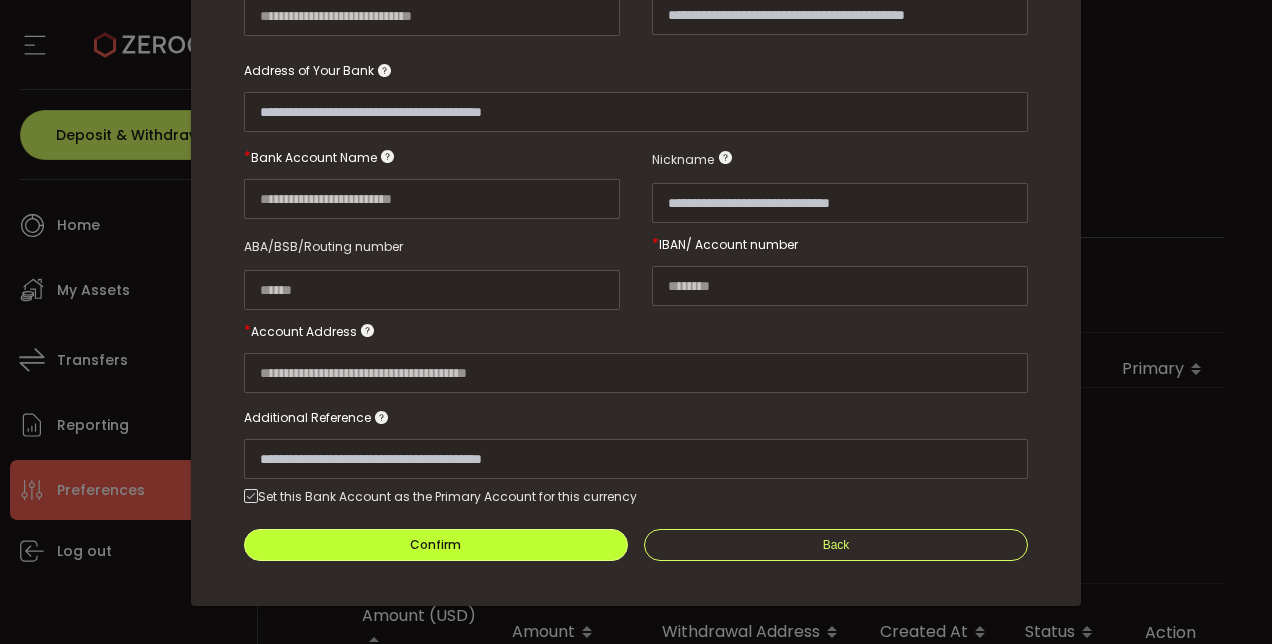 click on "Confirm" at bounding box center (436, 545) 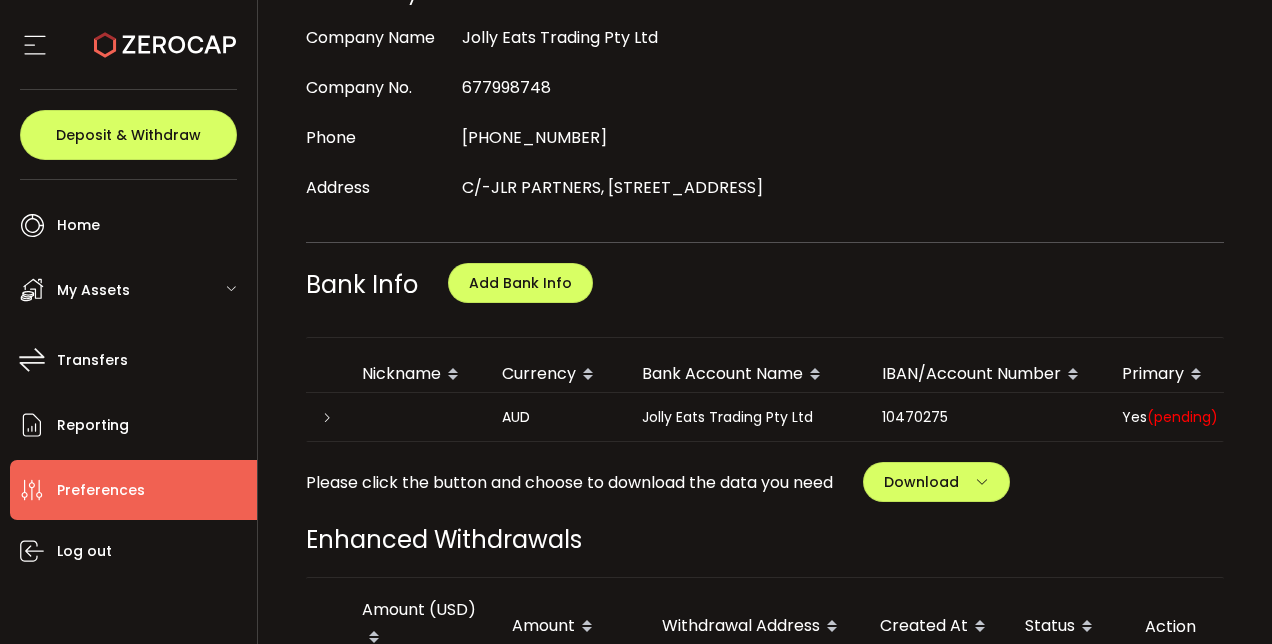 scroll, scrollTop: 800, scrollLeft: 0, axis: vertical 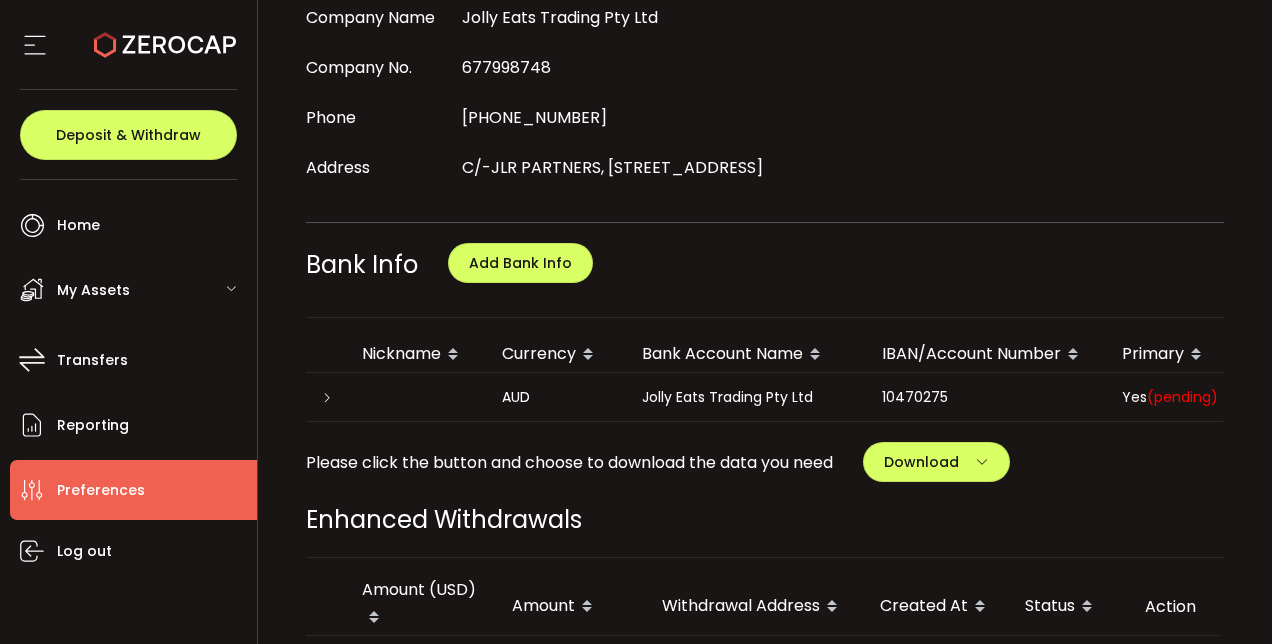 click at bounding box center (1196, 348) 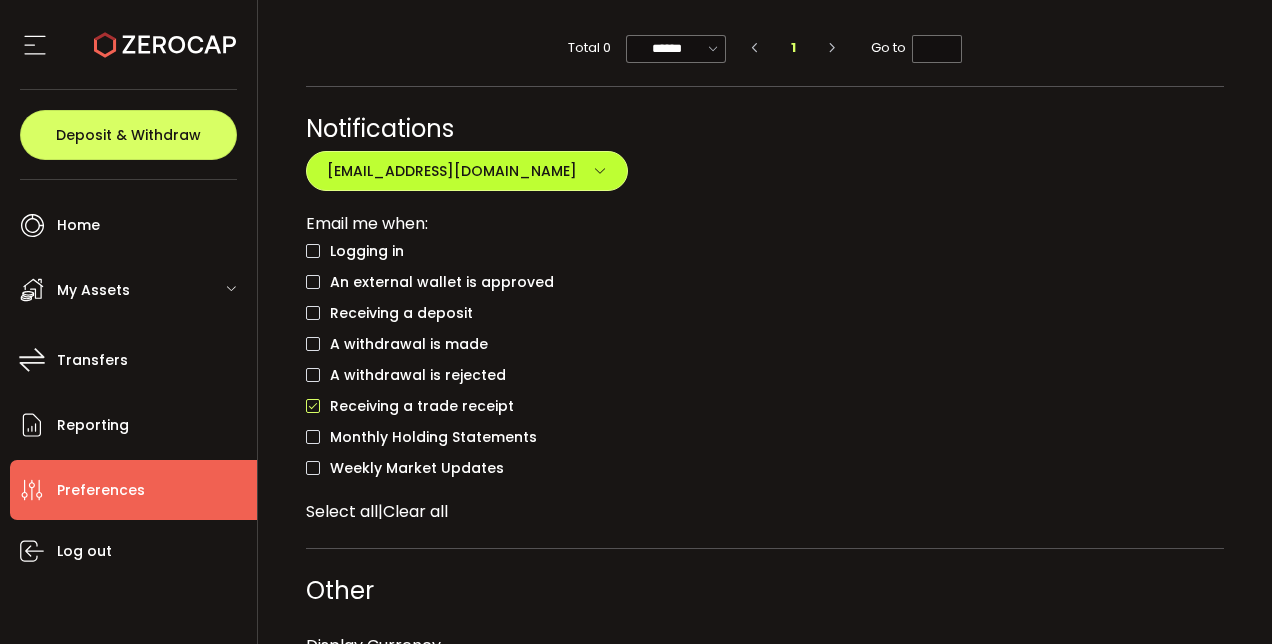 scroll, scrollTop: 1479, scrollLeft: 0, axis: vertical 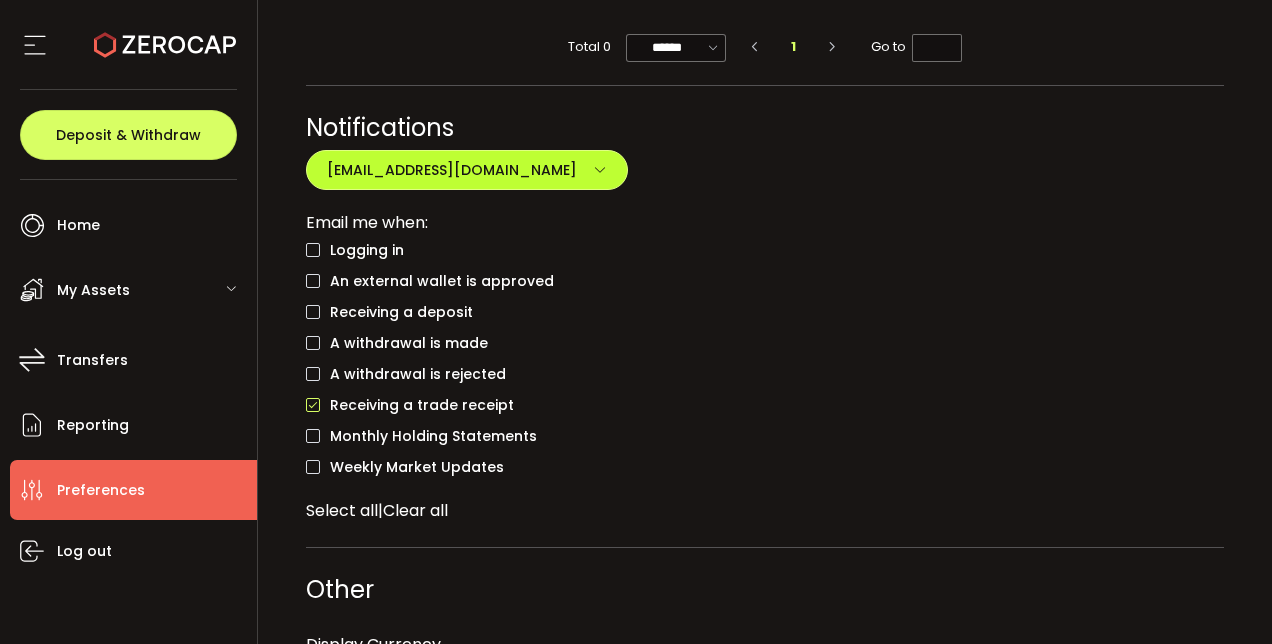 click on "[EMAIL_ADDRESS][DOMAIN_NAME]" at bounding box center (467, 170) 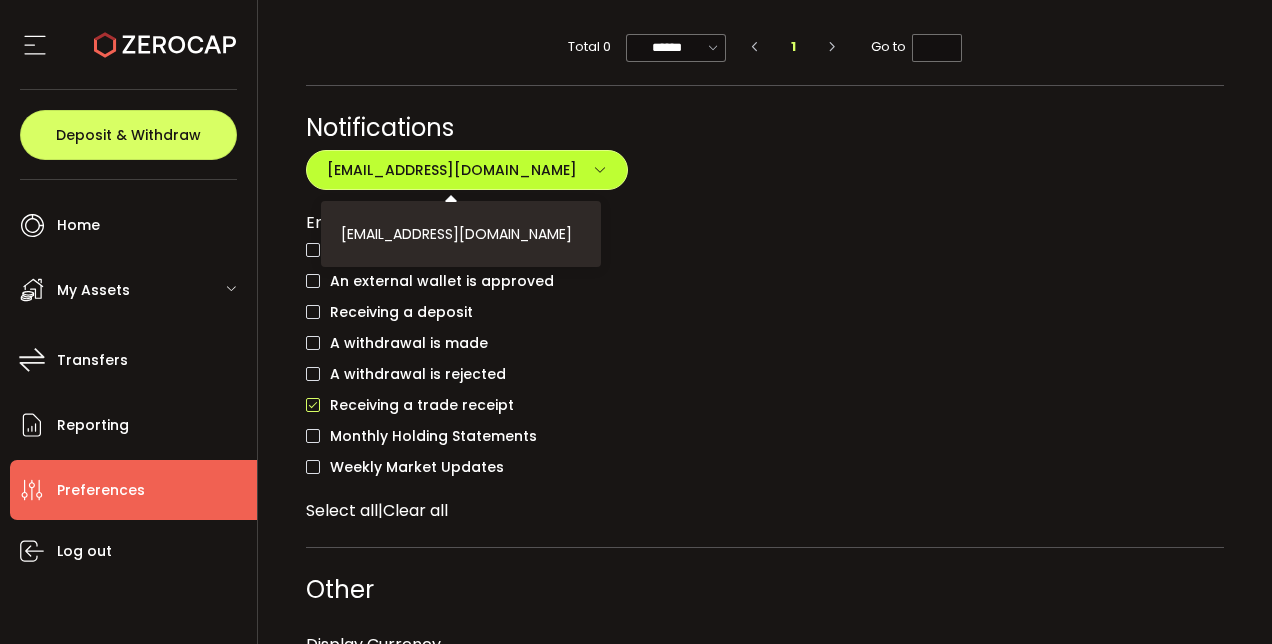 click on "[EMAIL_ADDRESS][DOMAIN_NAME]" at bounding box center [467, 170] 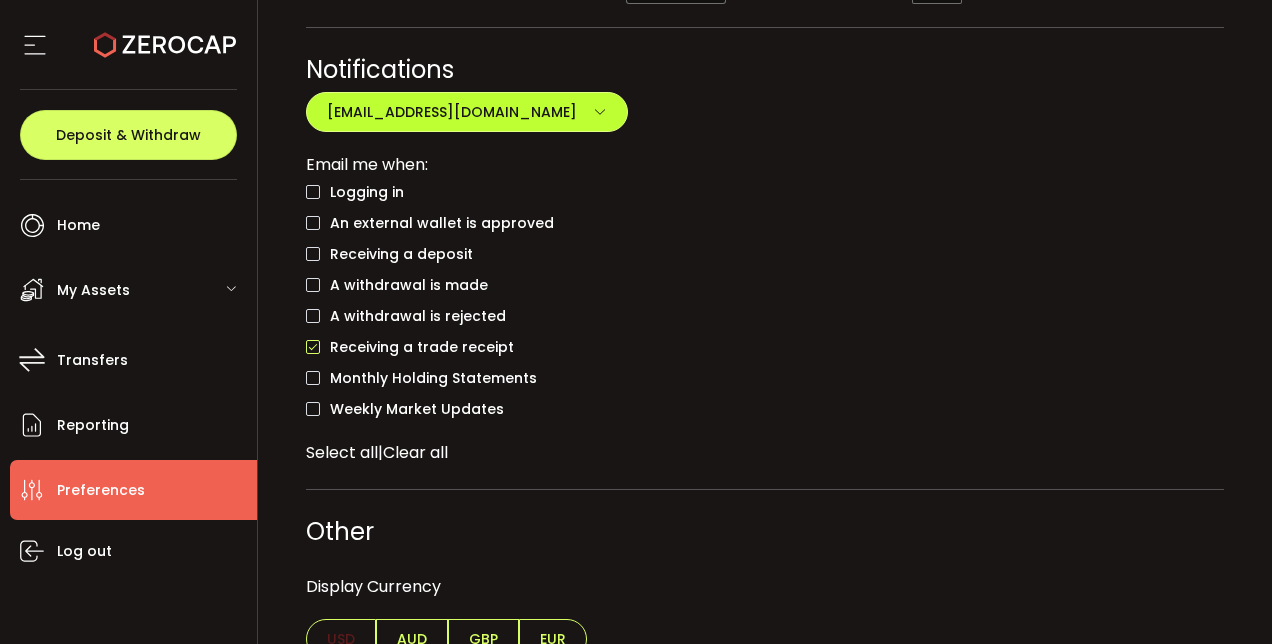 scroll, scrollTop: 1561, scrollLeft: 0, axis: vertical 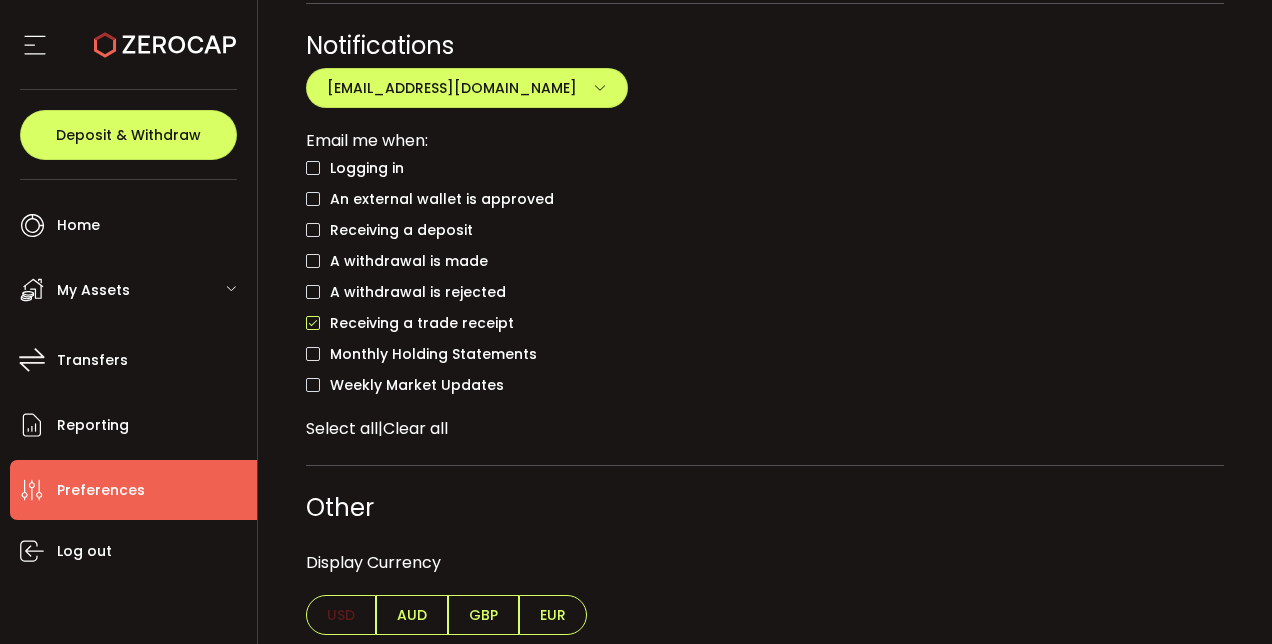 click on "AUD" at bounding box center (412, 615) 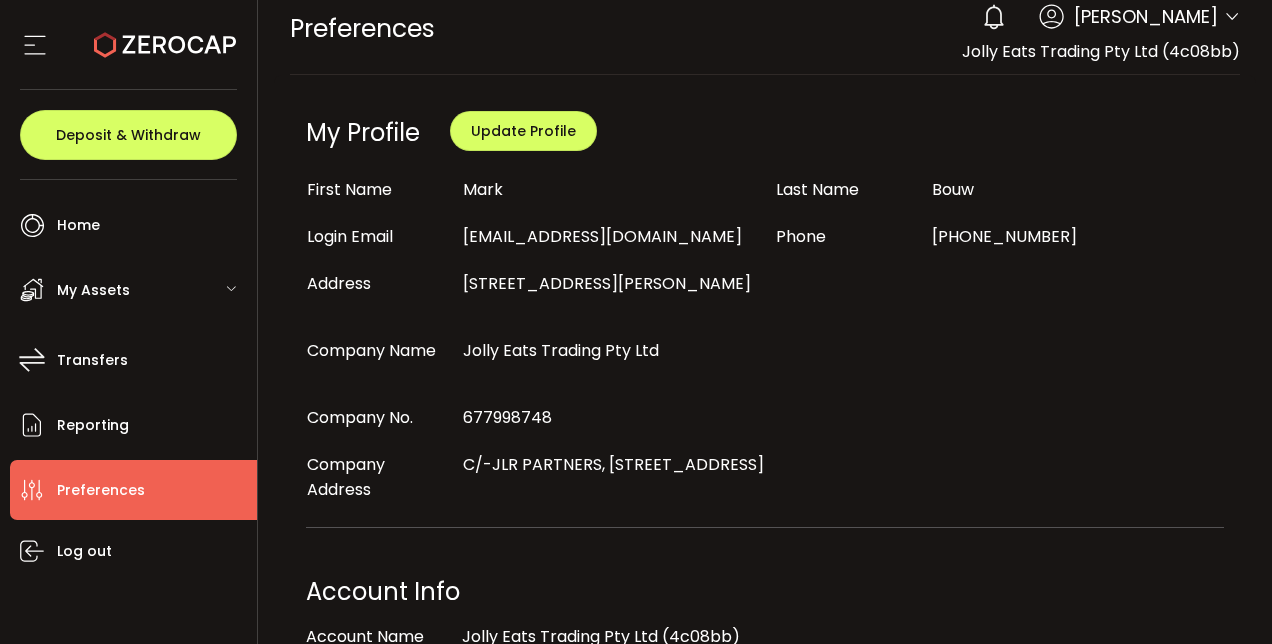scroll, scrollTop: 0, scrollLeft: 0, axis: both 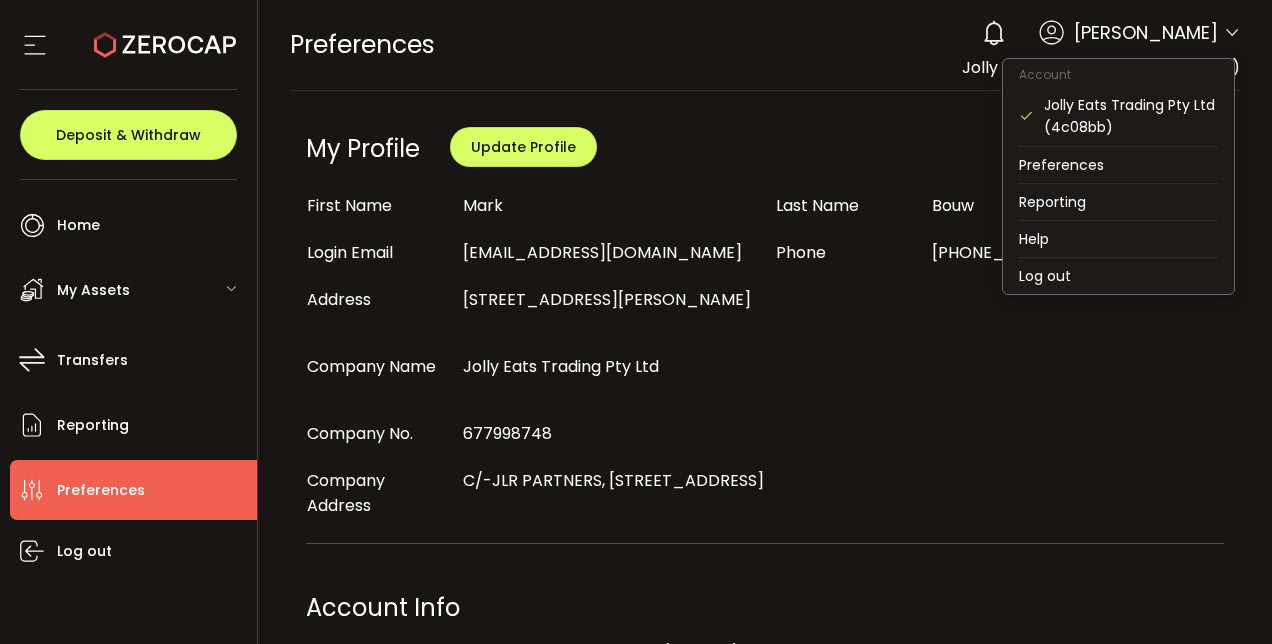 click at bounding box center [1232, 33] 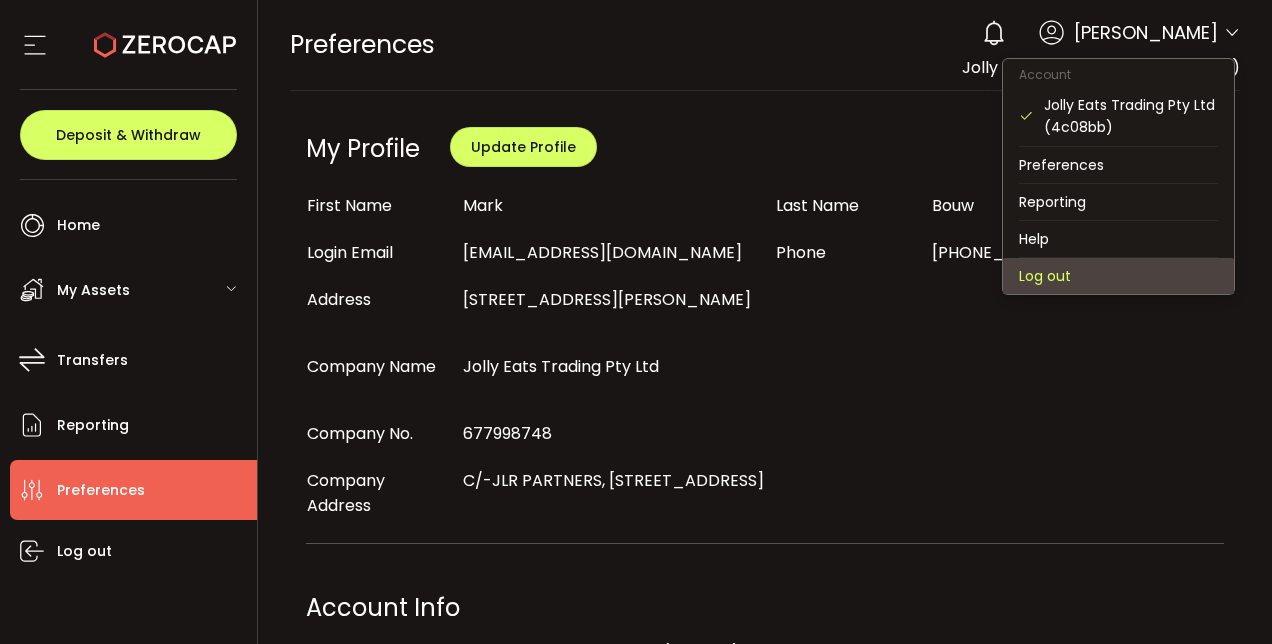 click on "Log out" at bounding box center [1118, 276] 